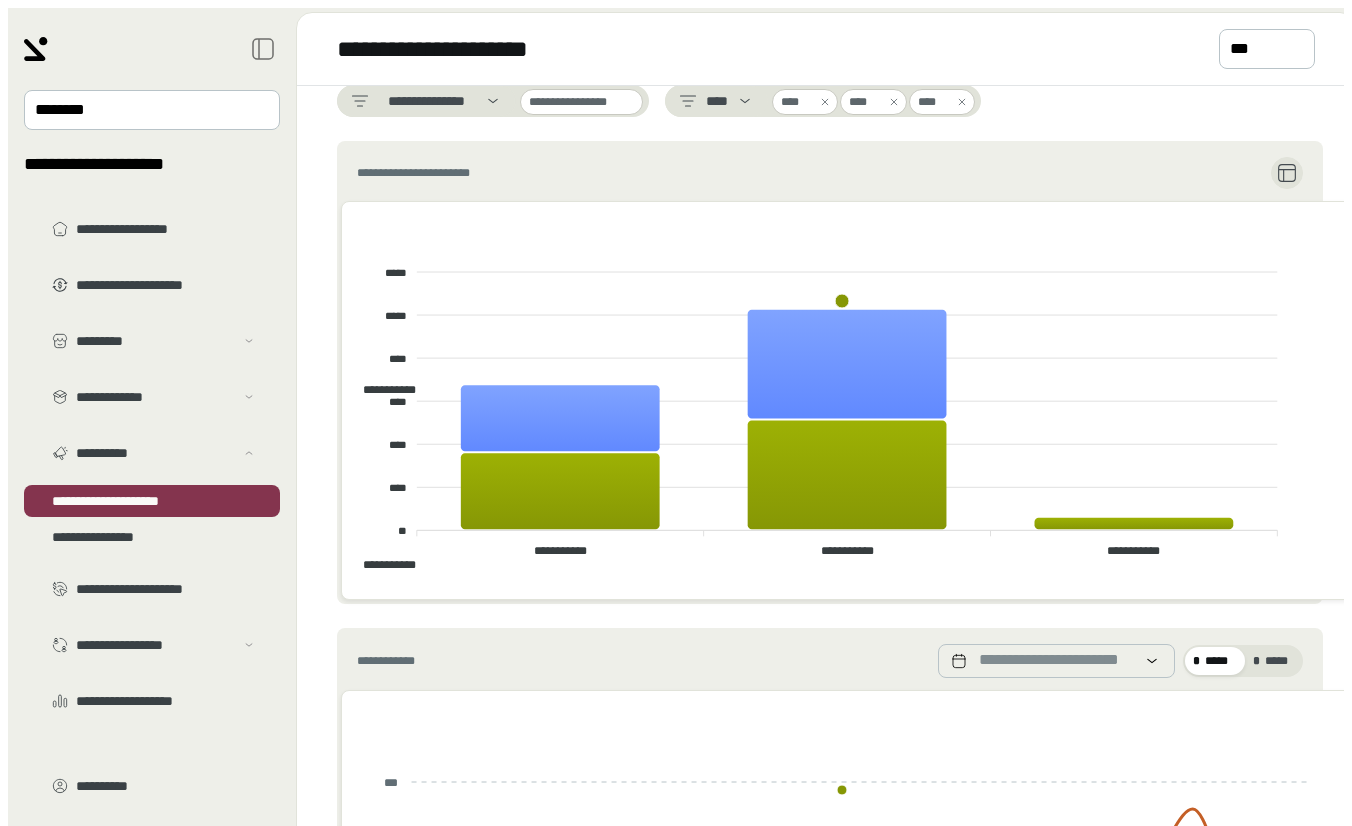 scroll, scrollTop: 0, scrollLeft: 0, axis: both 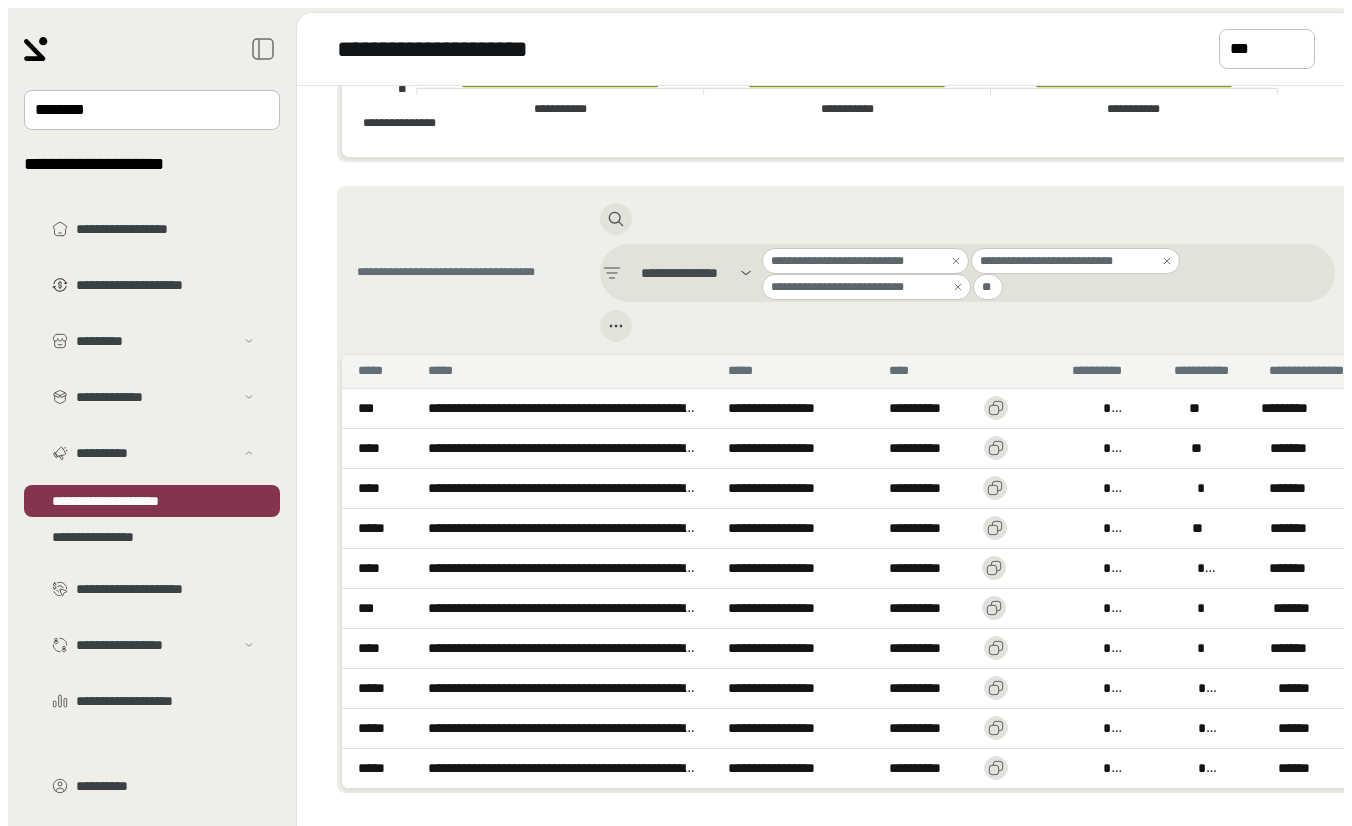 click on "**********" at bounding box center (826, 49) 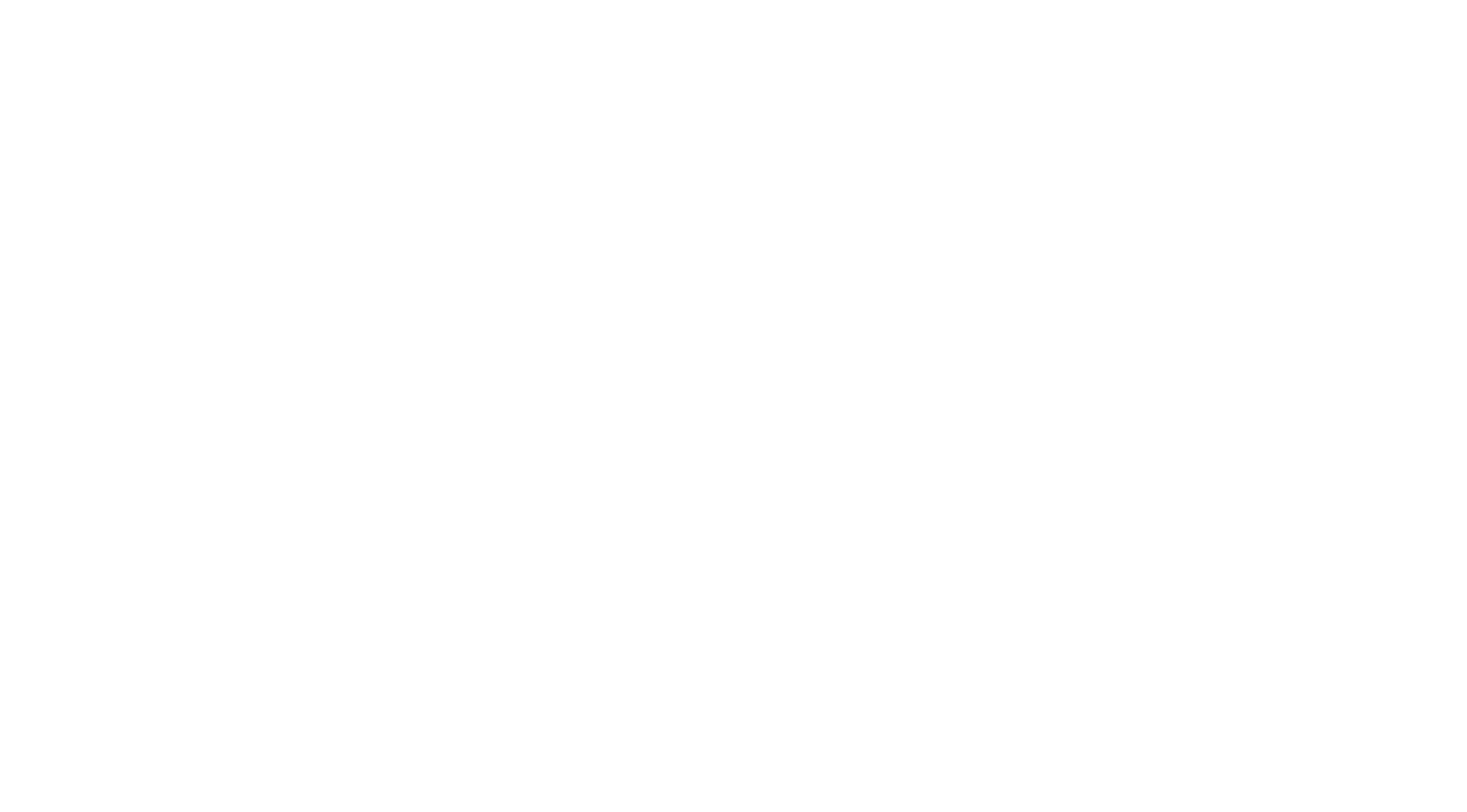 scroll, scrollTop: 0, scrollLeft: 0, axis: both 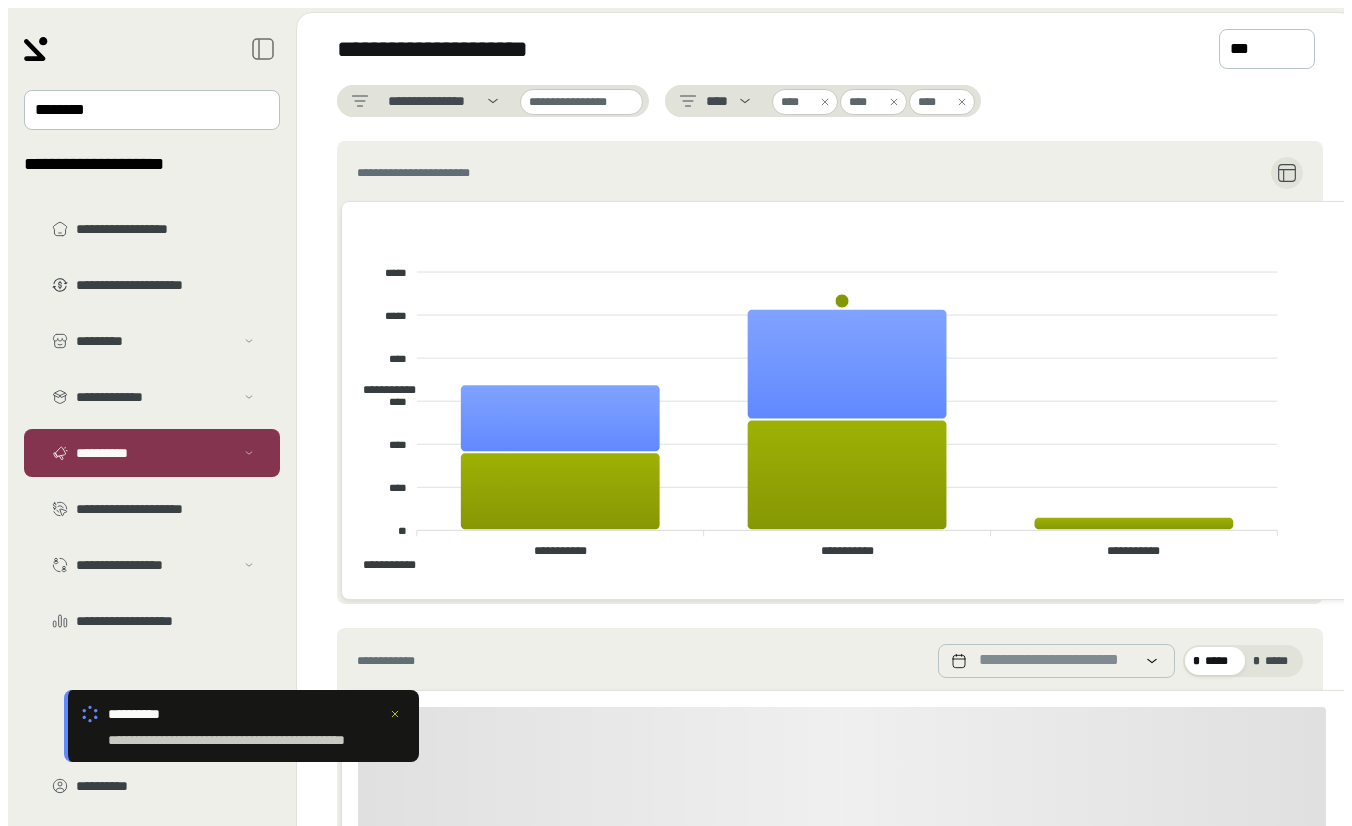 click on "**********" at bounding box center (826, 1199) 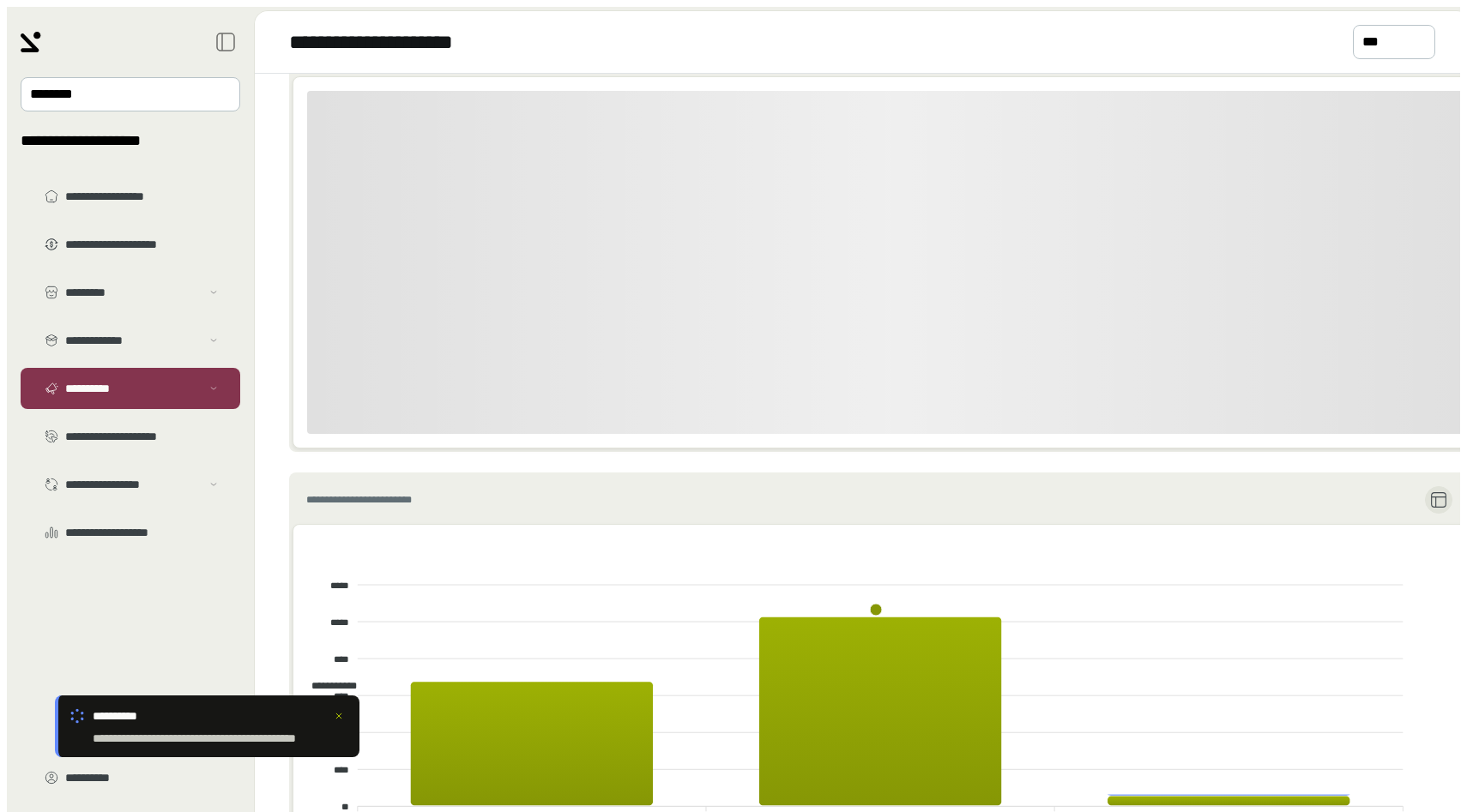 scroll, scrollTop: 0, scrollLeft: 0, axis: both 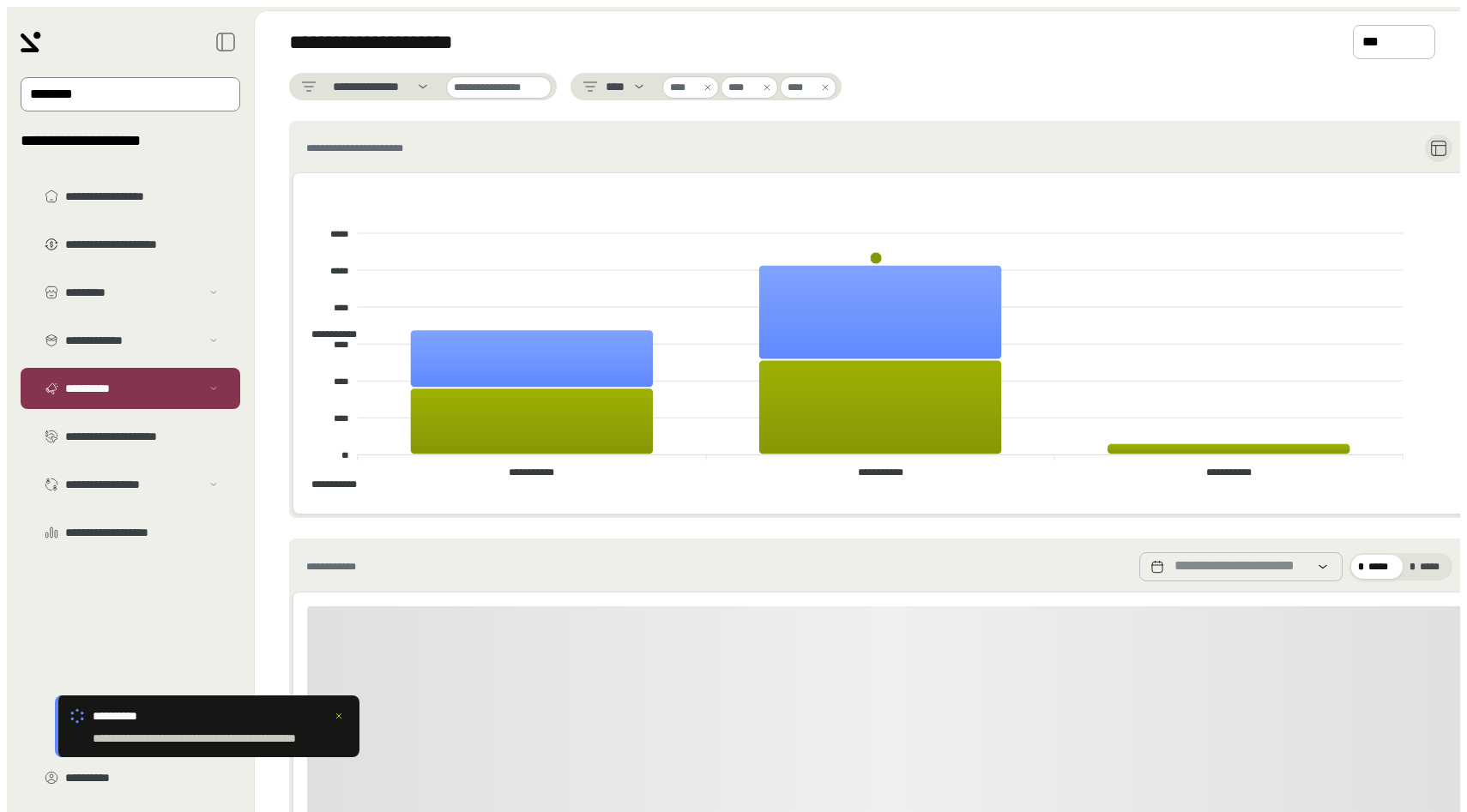 click at bounding box center (227, 94) 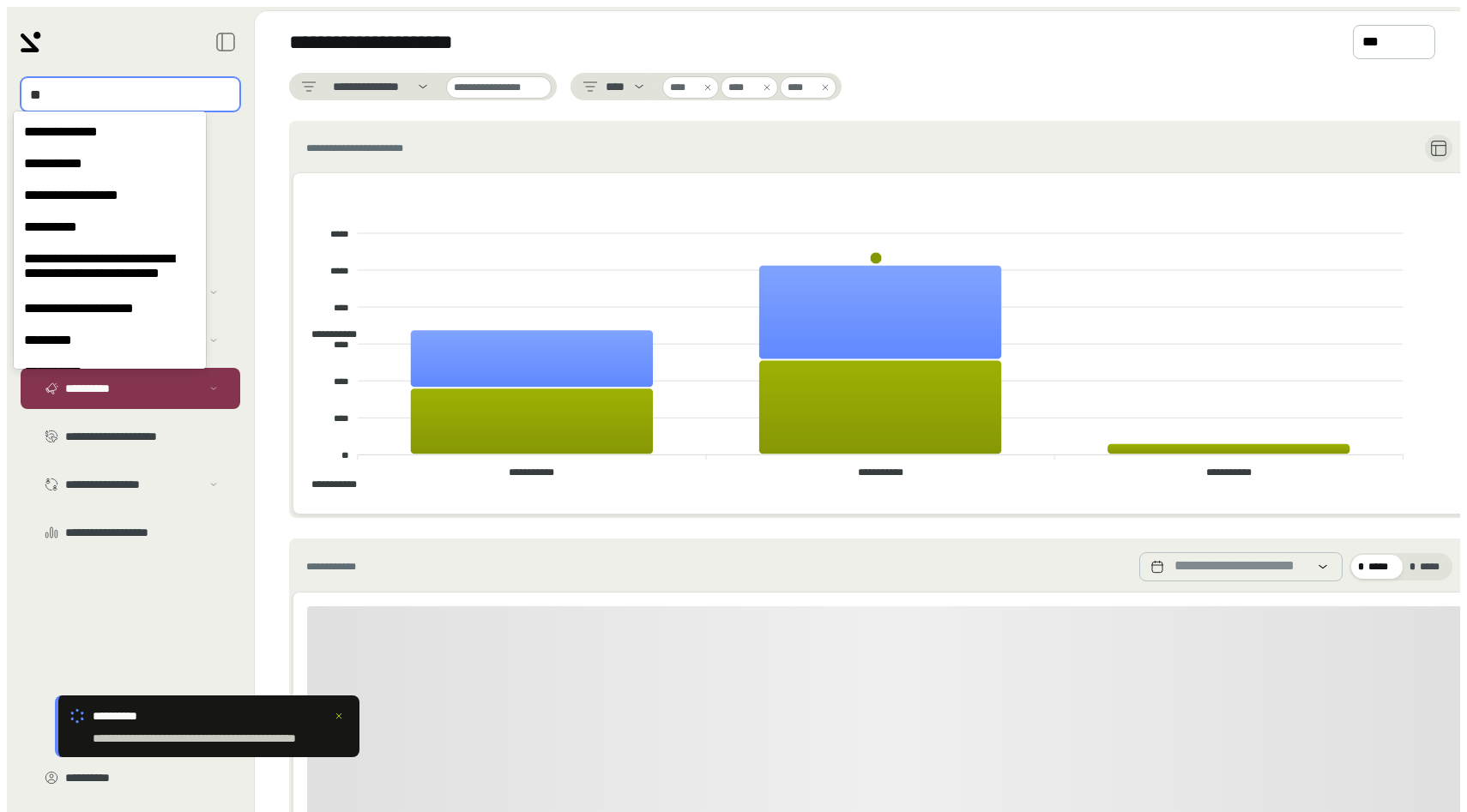 scroll, scrollTop: 0, scrollLeft: 0, axis: both 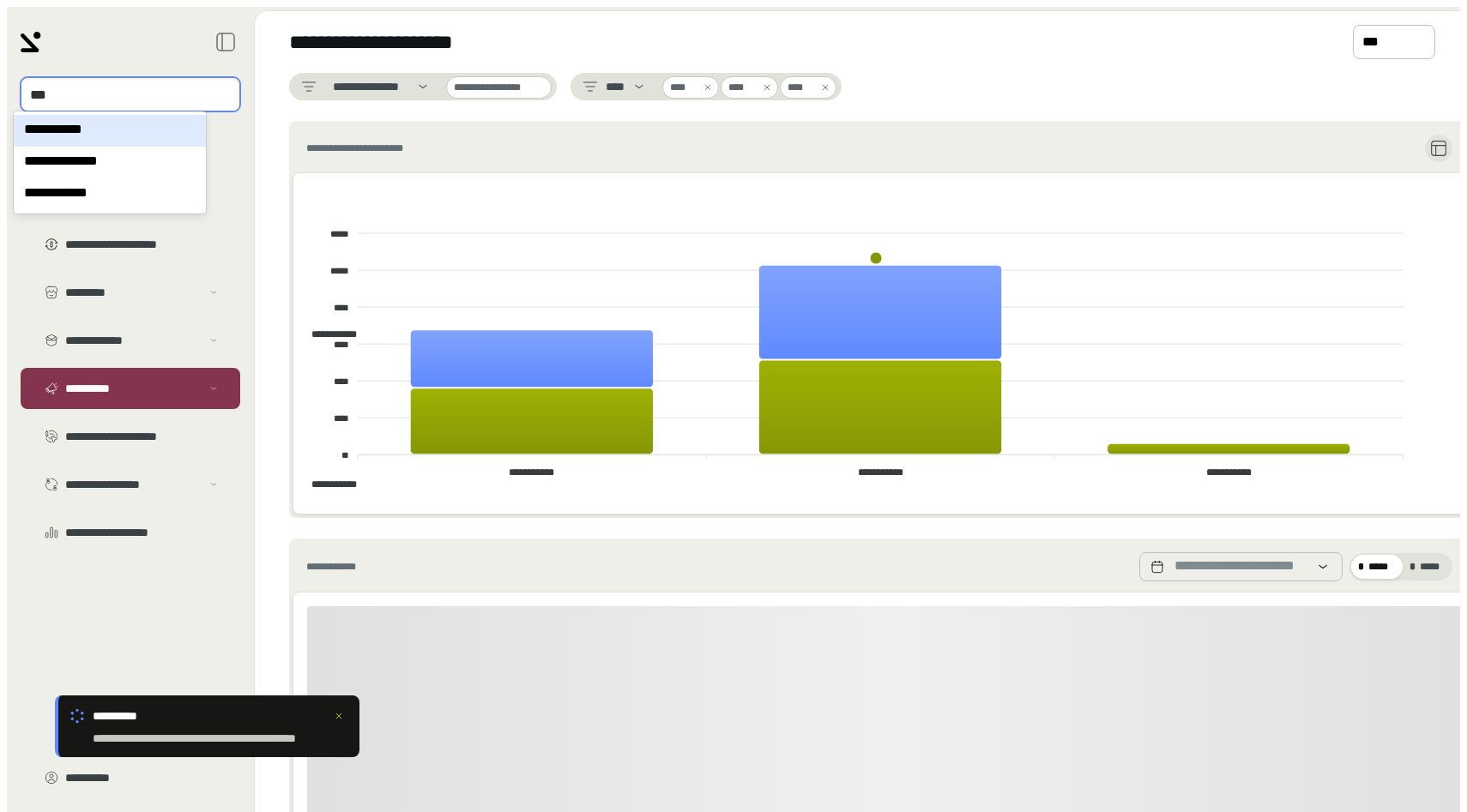type on "****" 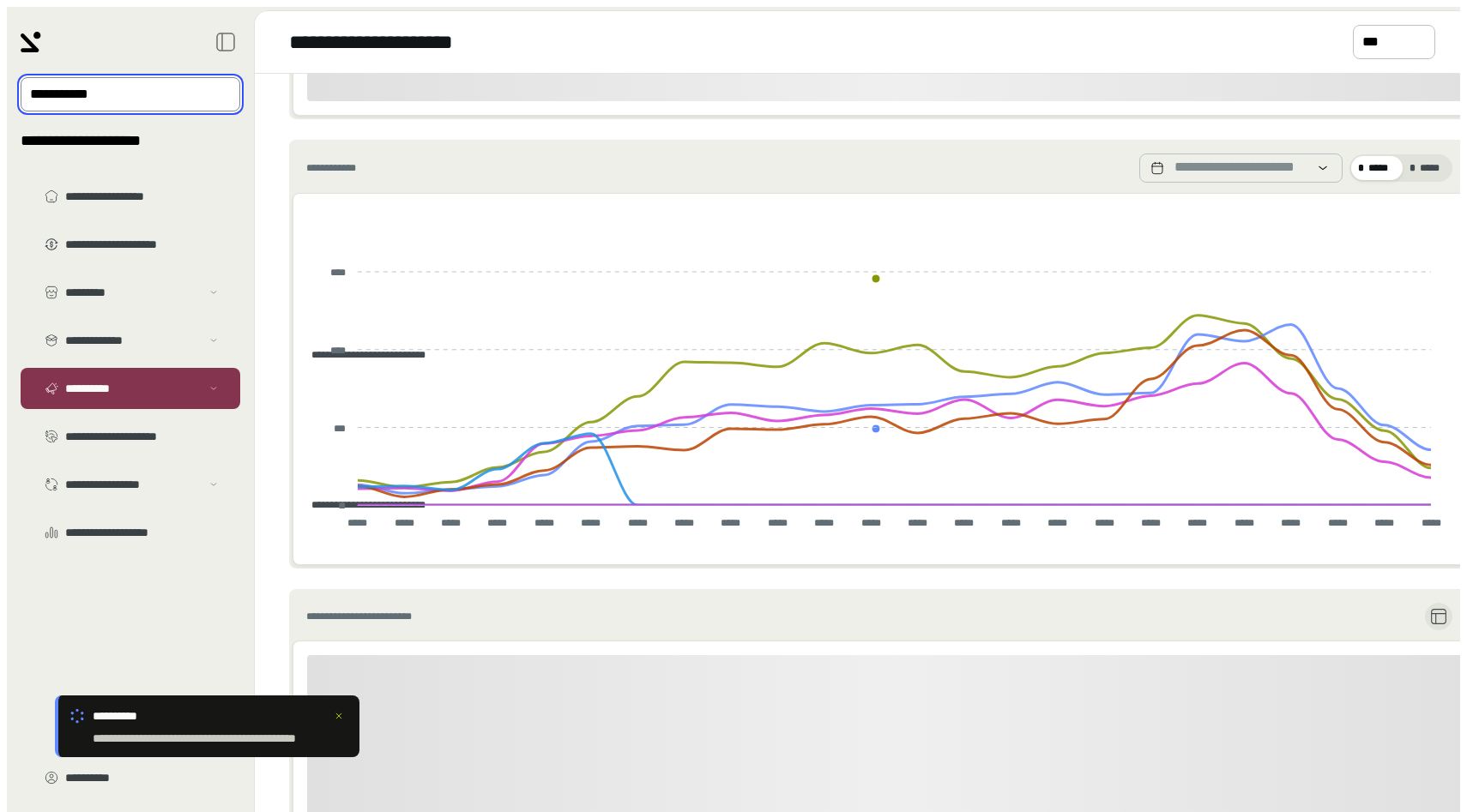 scroll, scrollTop: 378, scrollLeft: 0, axis: vertical 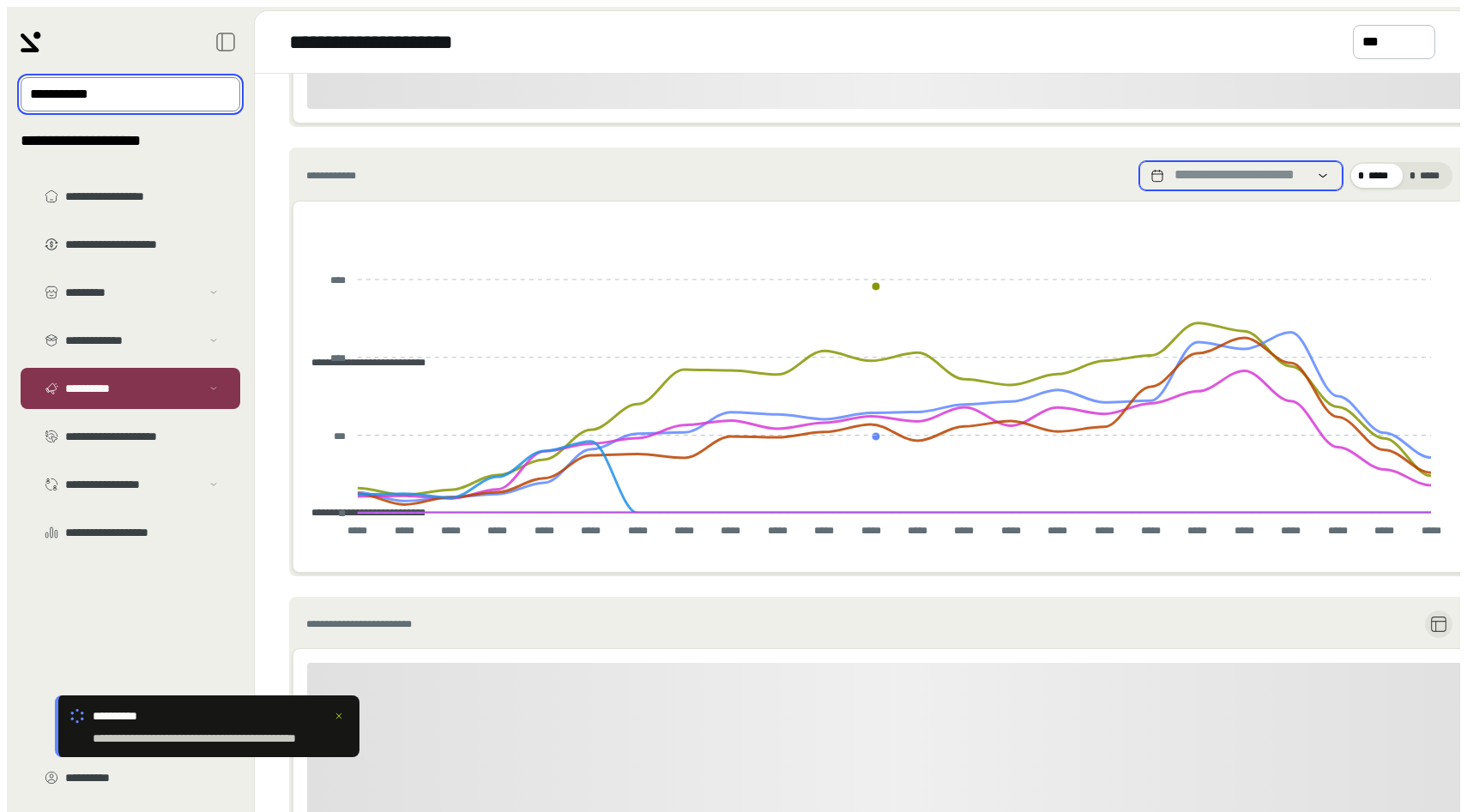 click on "**********" at bounding box center [1239, 176] 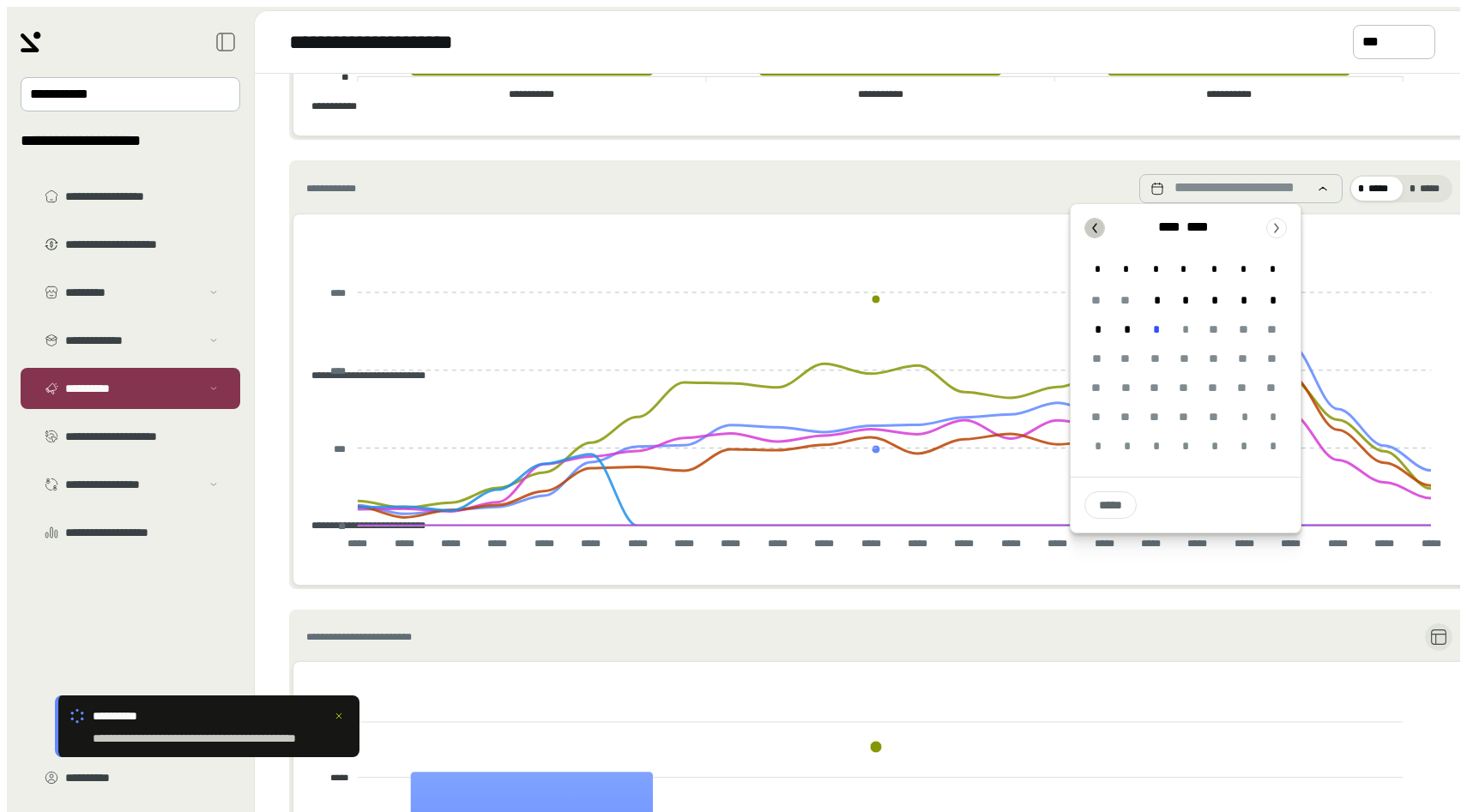 click at bounding box center [1095, 228] 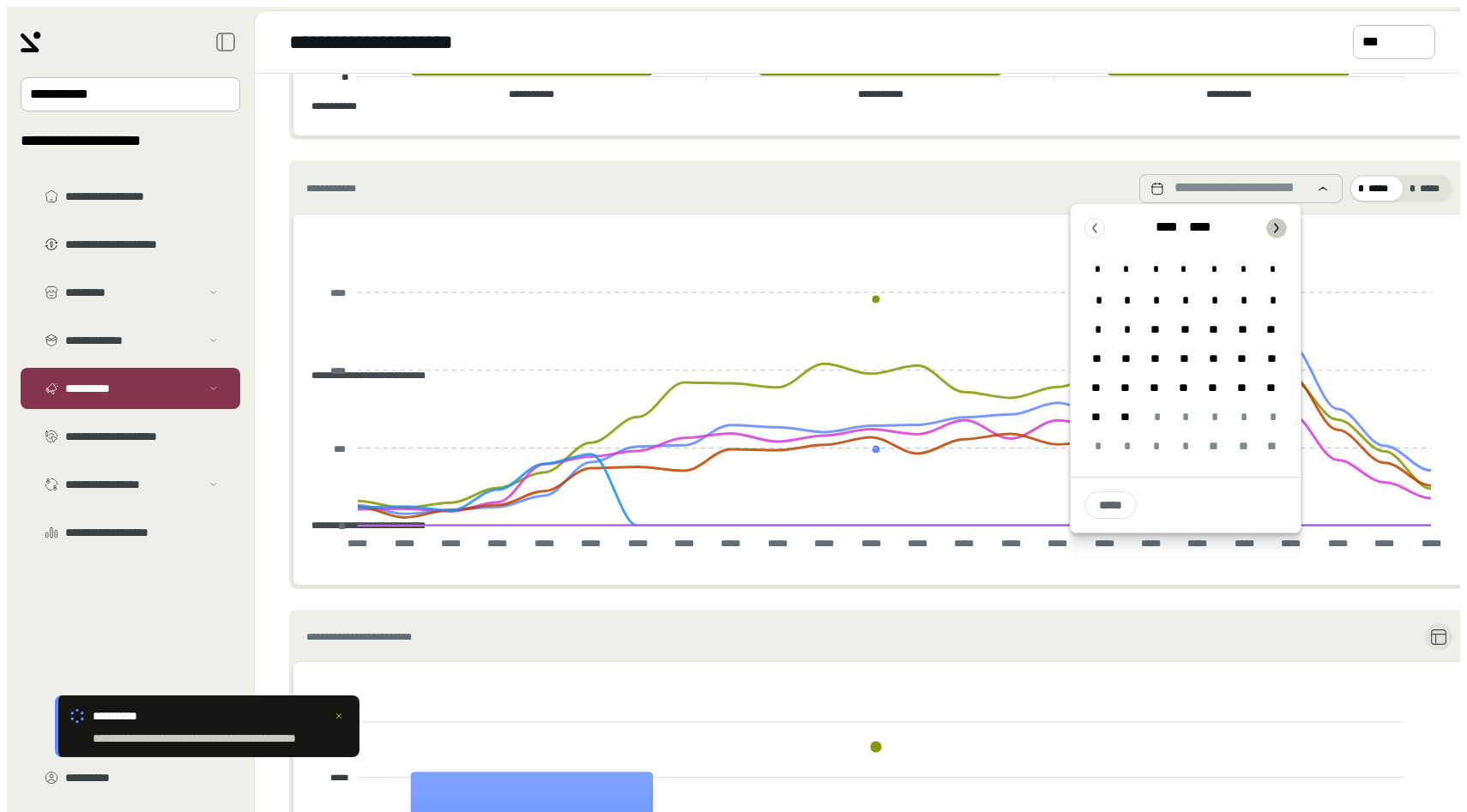 click at bounding box center (1277, 228) 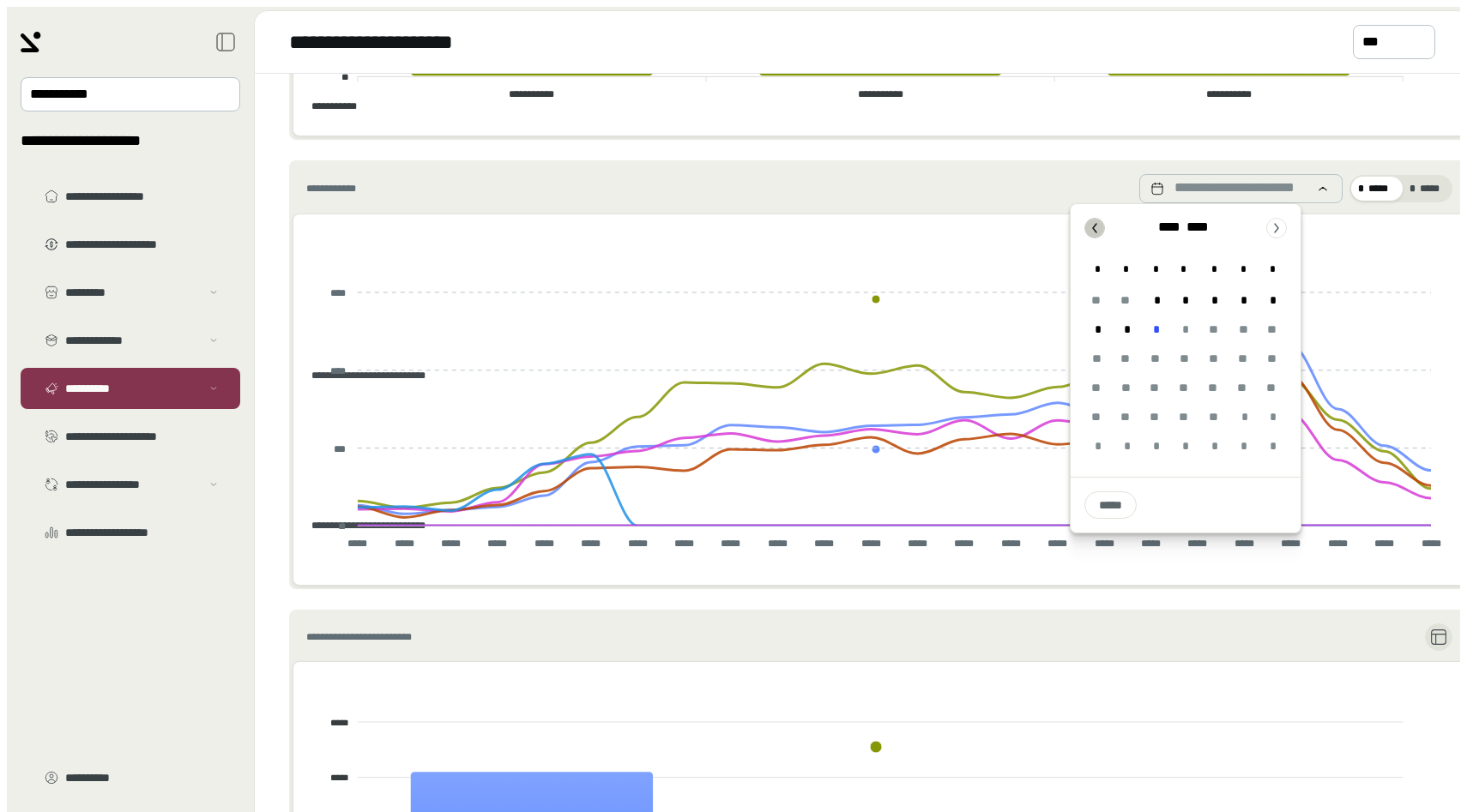 click at bounding box center (1095, 228) 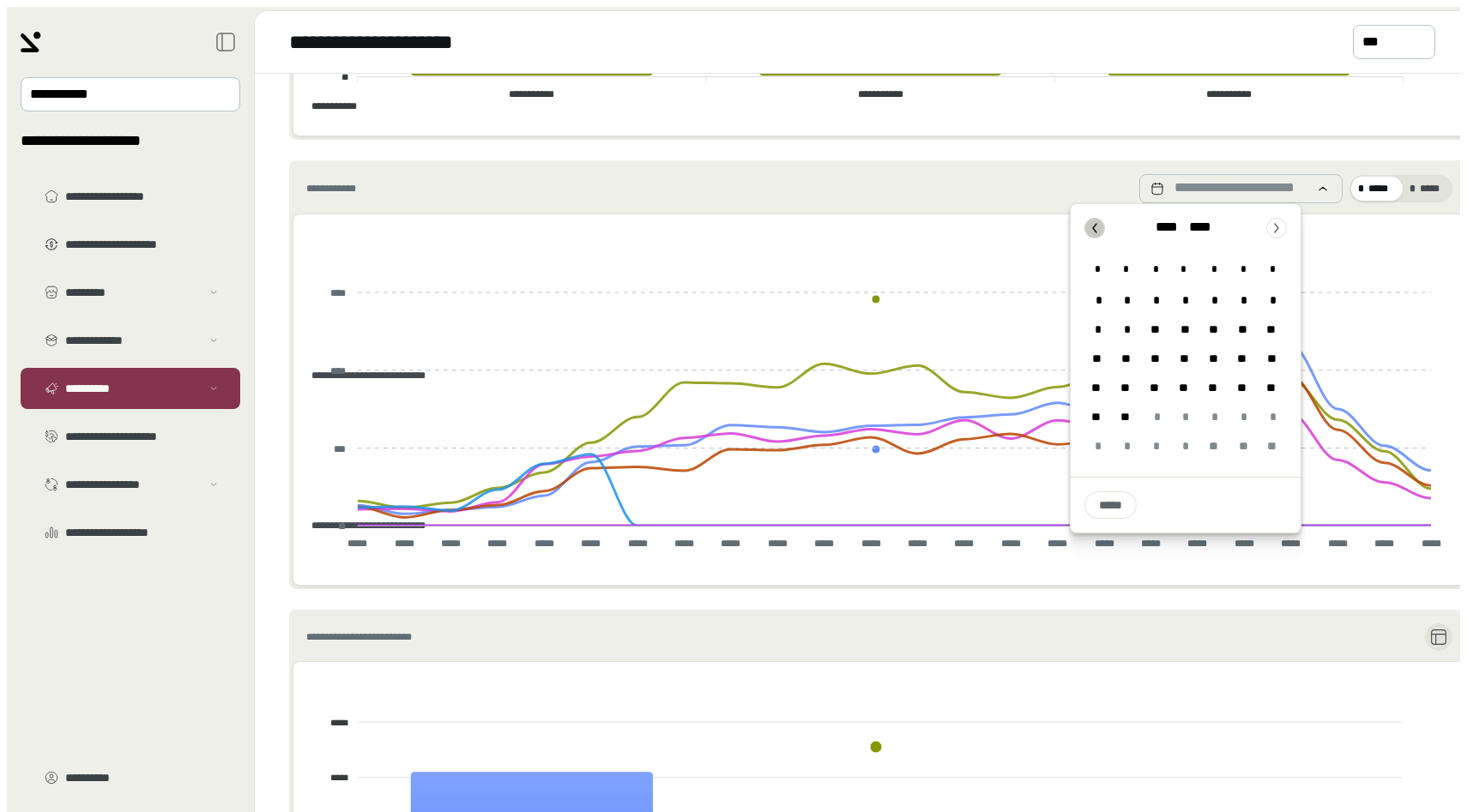 click at bounding box center (1095, 228) 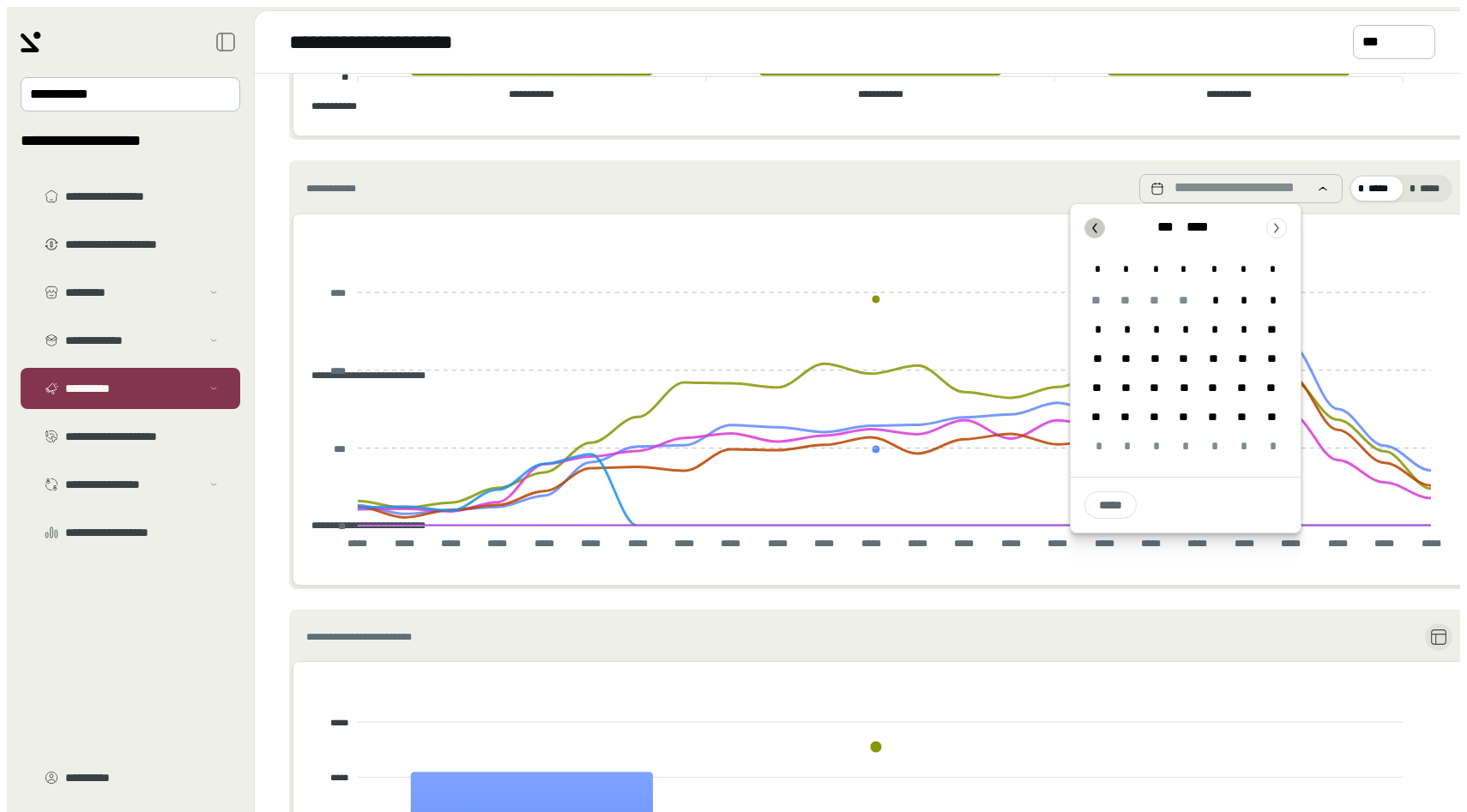 click at bounding box center [1095, 228] 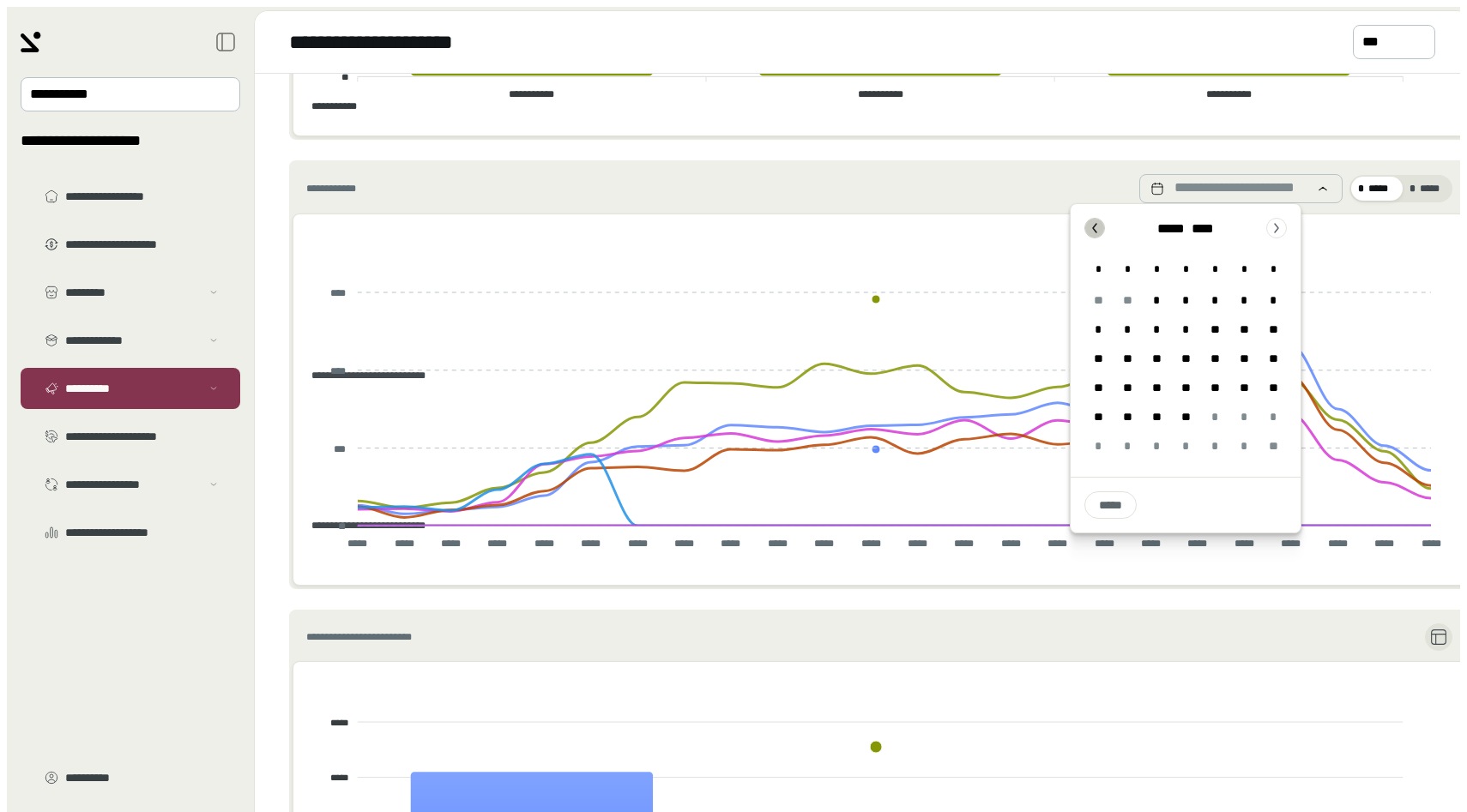 click at bounding box center (1095, 228) 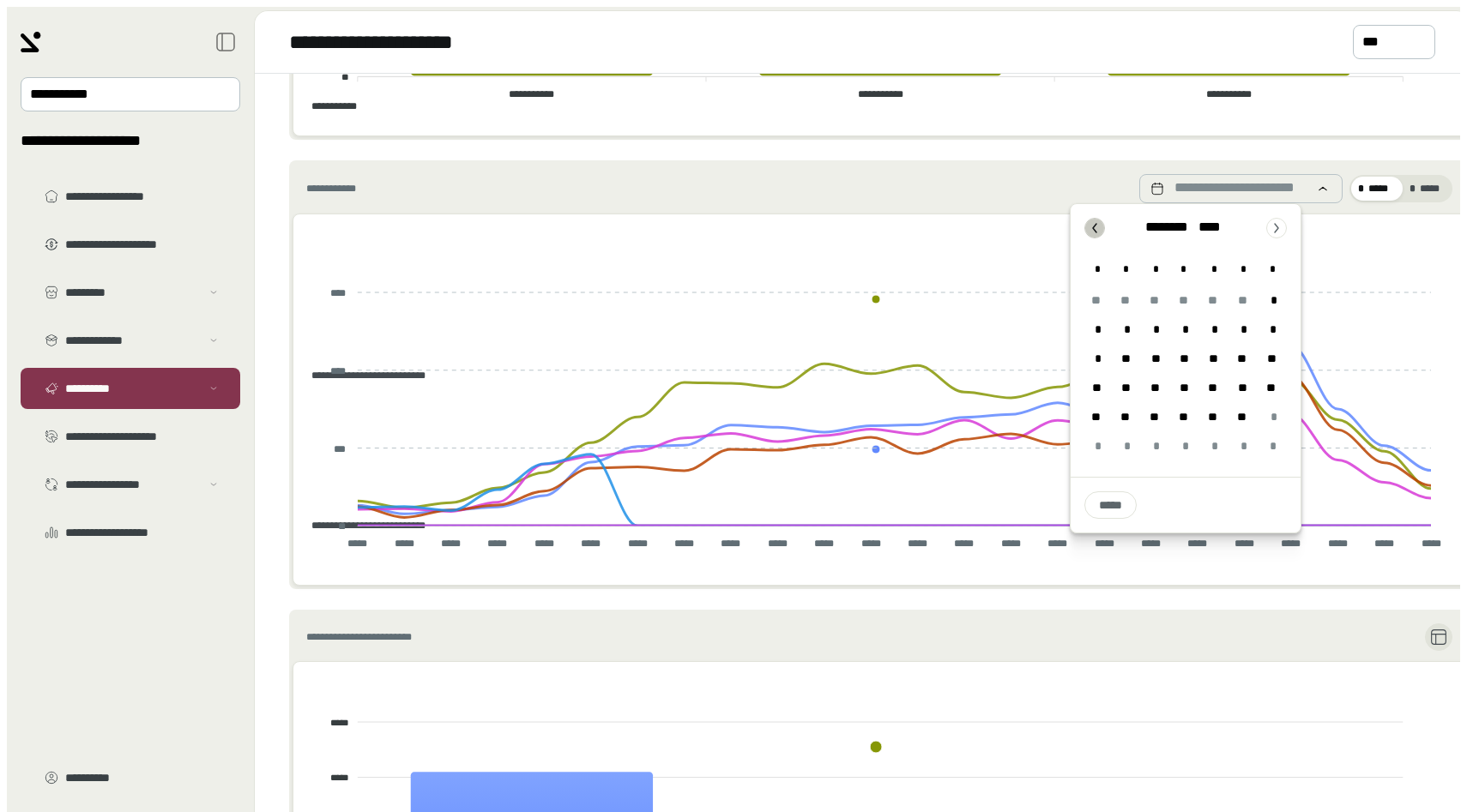click at bounding box center (1095, 228) 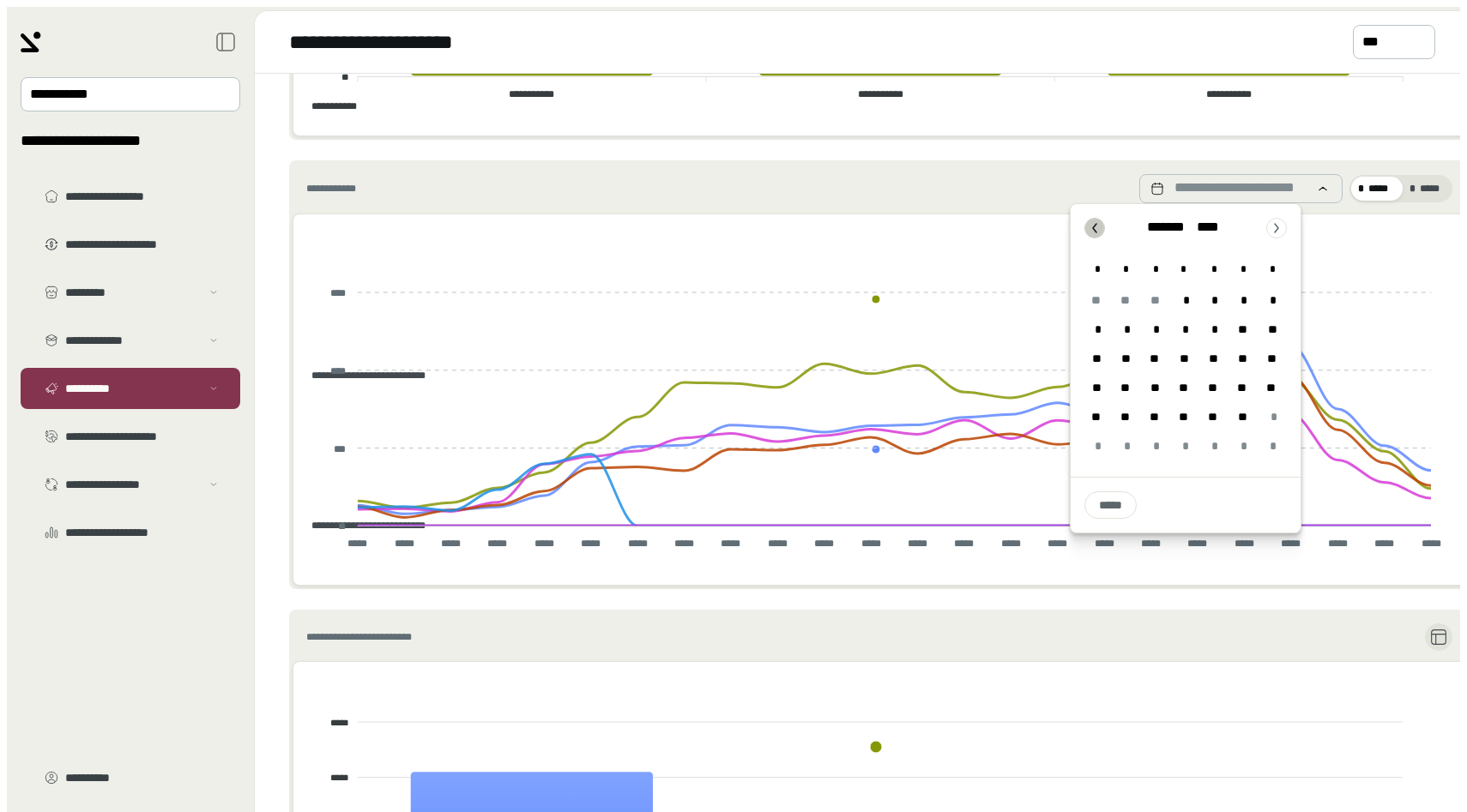 click at bounding box center [1095, 228] 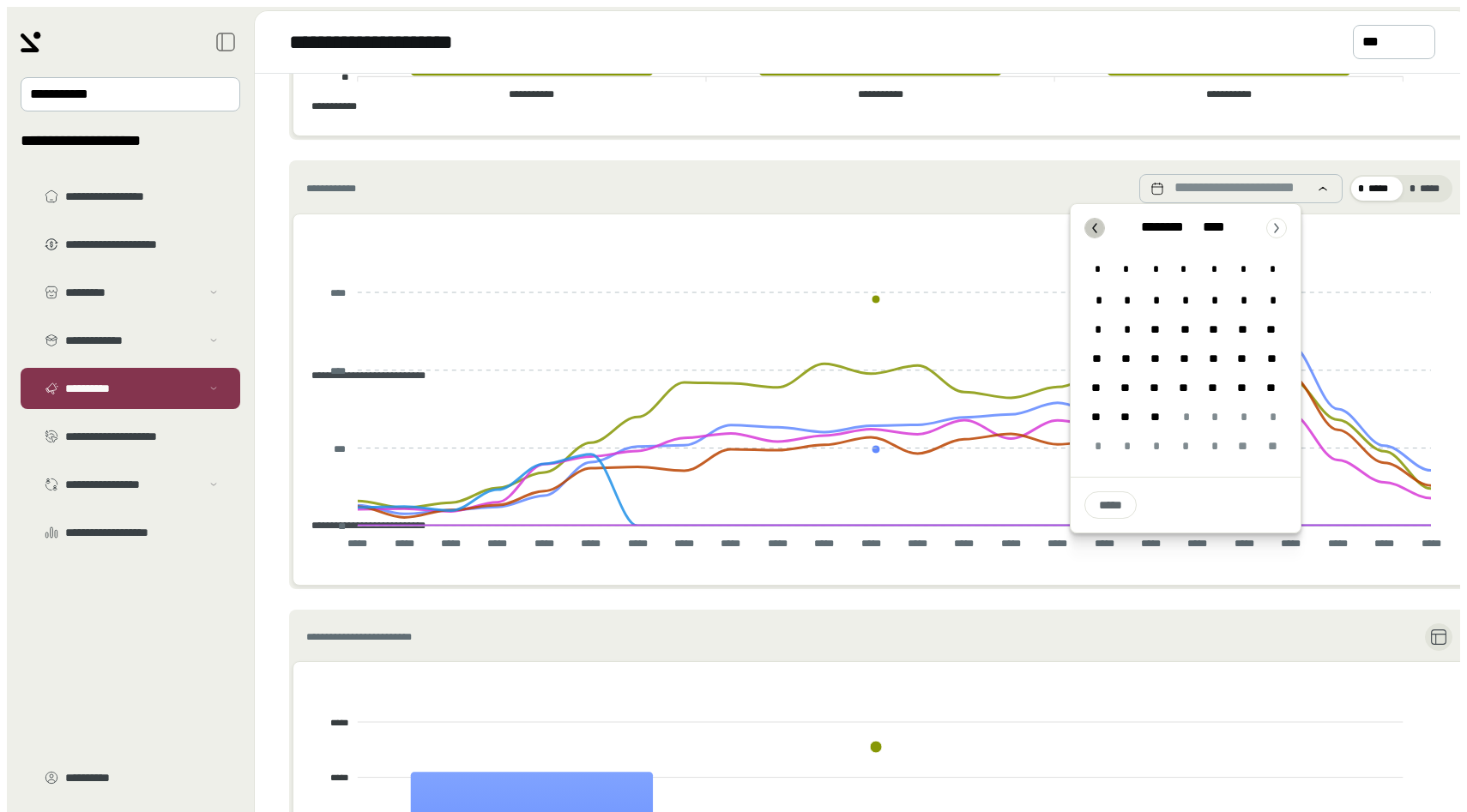 click at bounding box center [1095, 228] 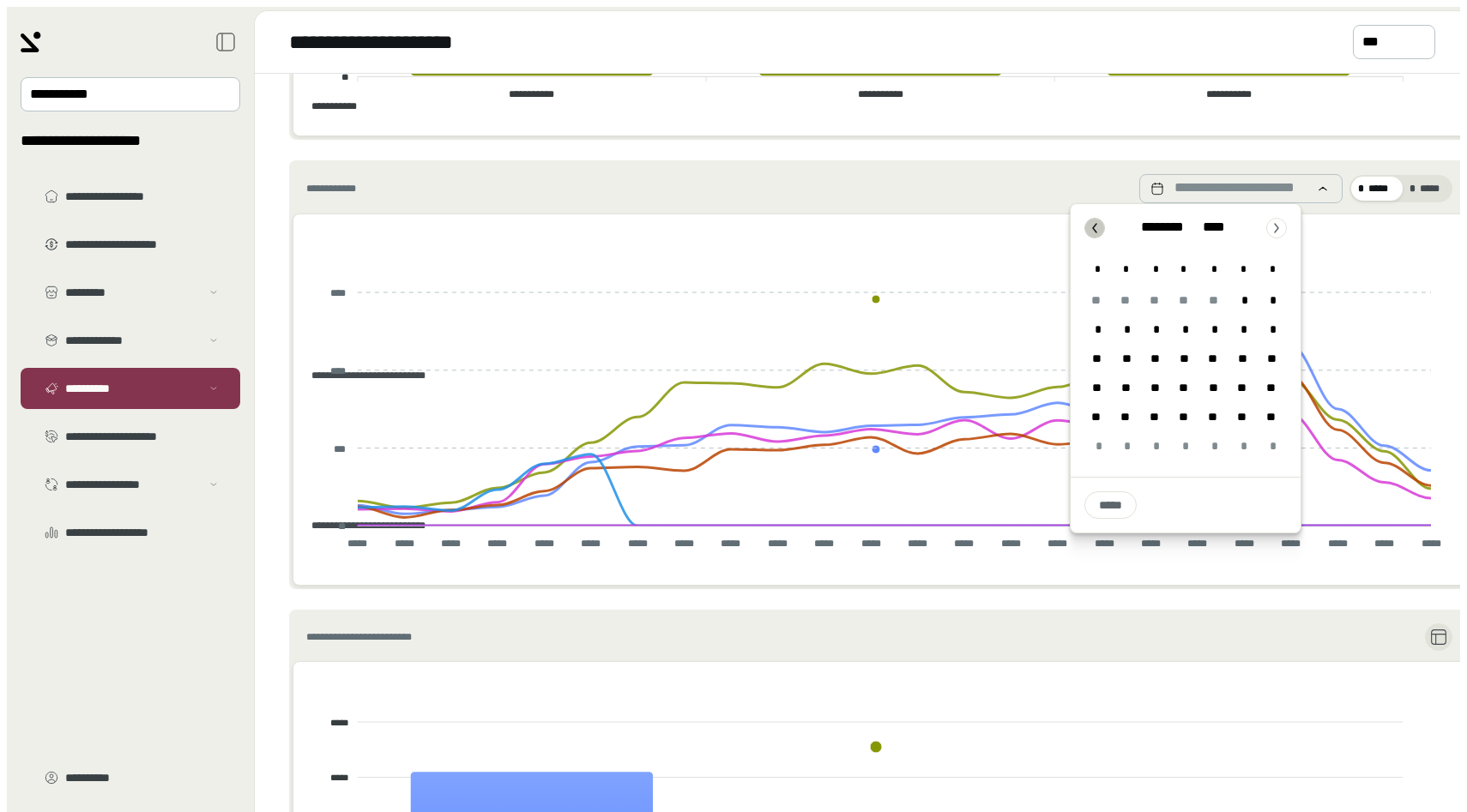 click at bounding box center (1095, 228) 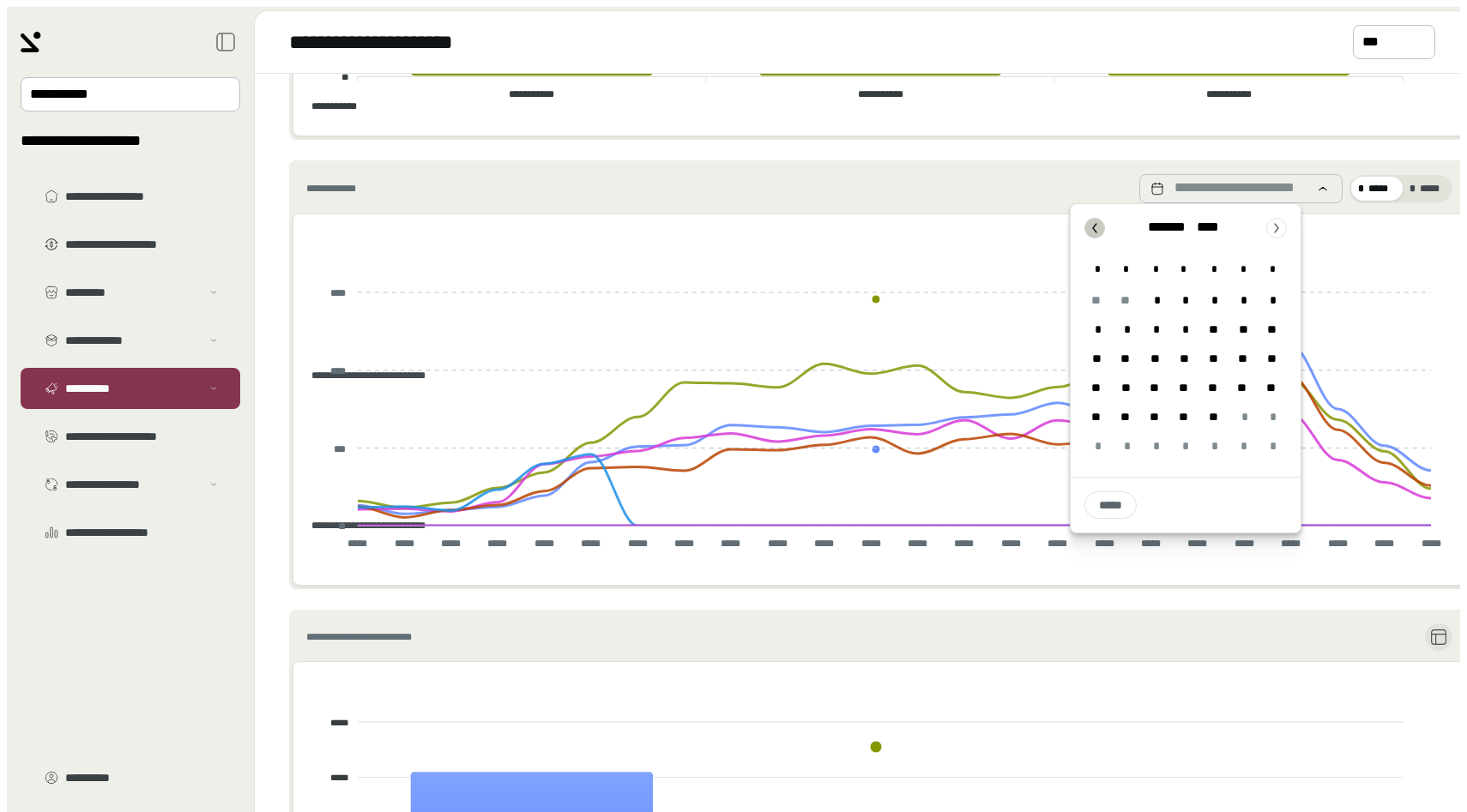 click at bounding box center (1095, 228) 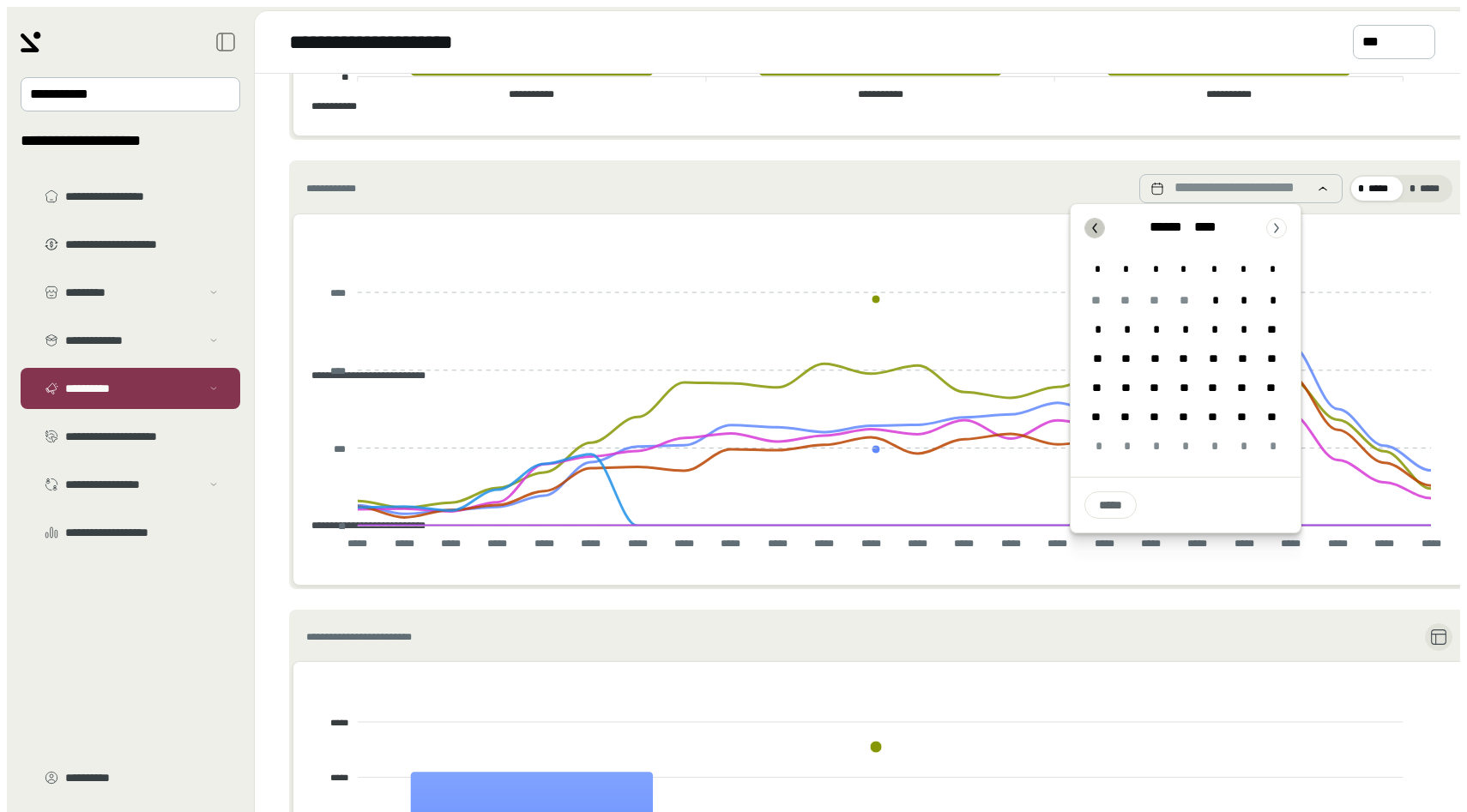 click at bounding box center (1095, 228) 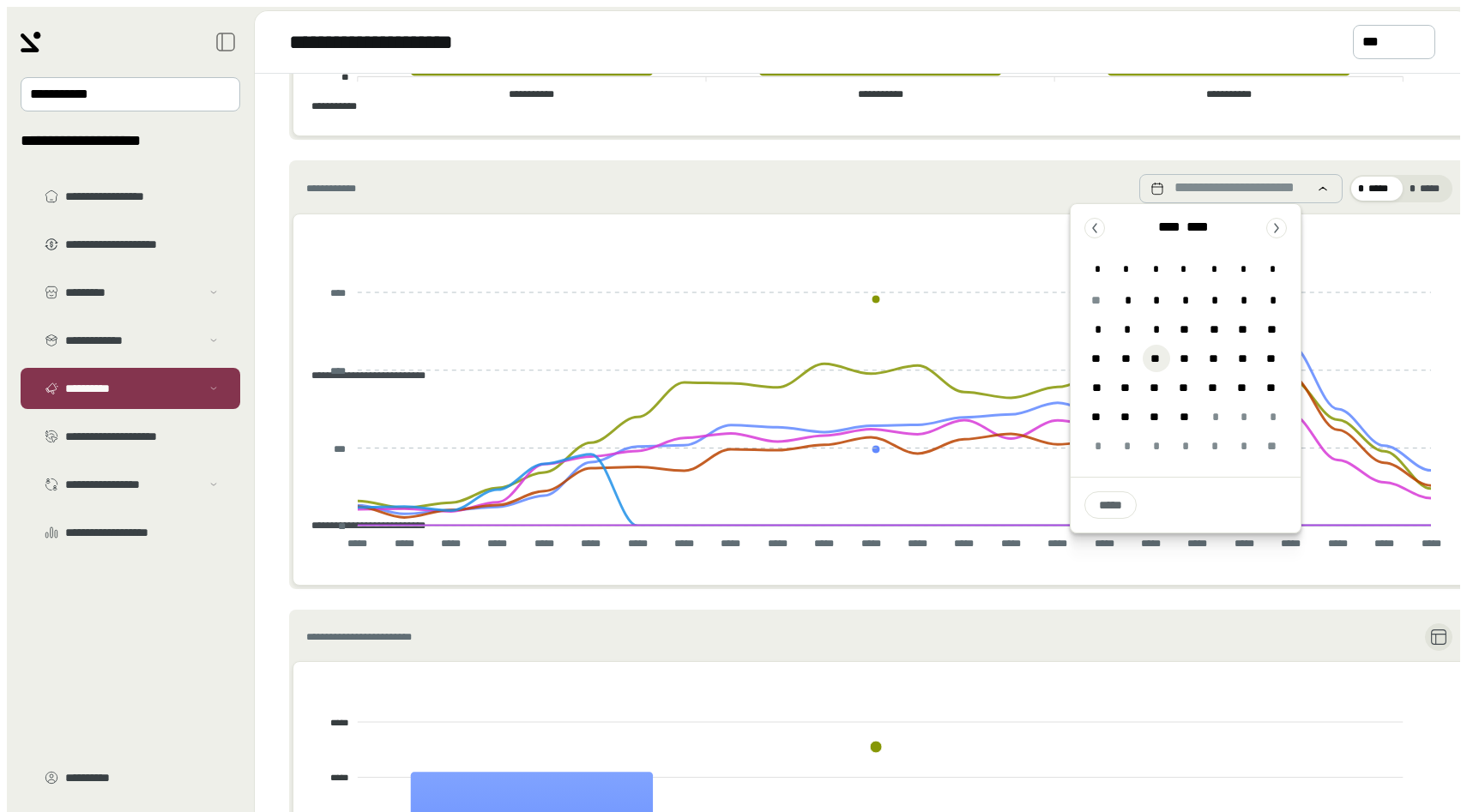 type 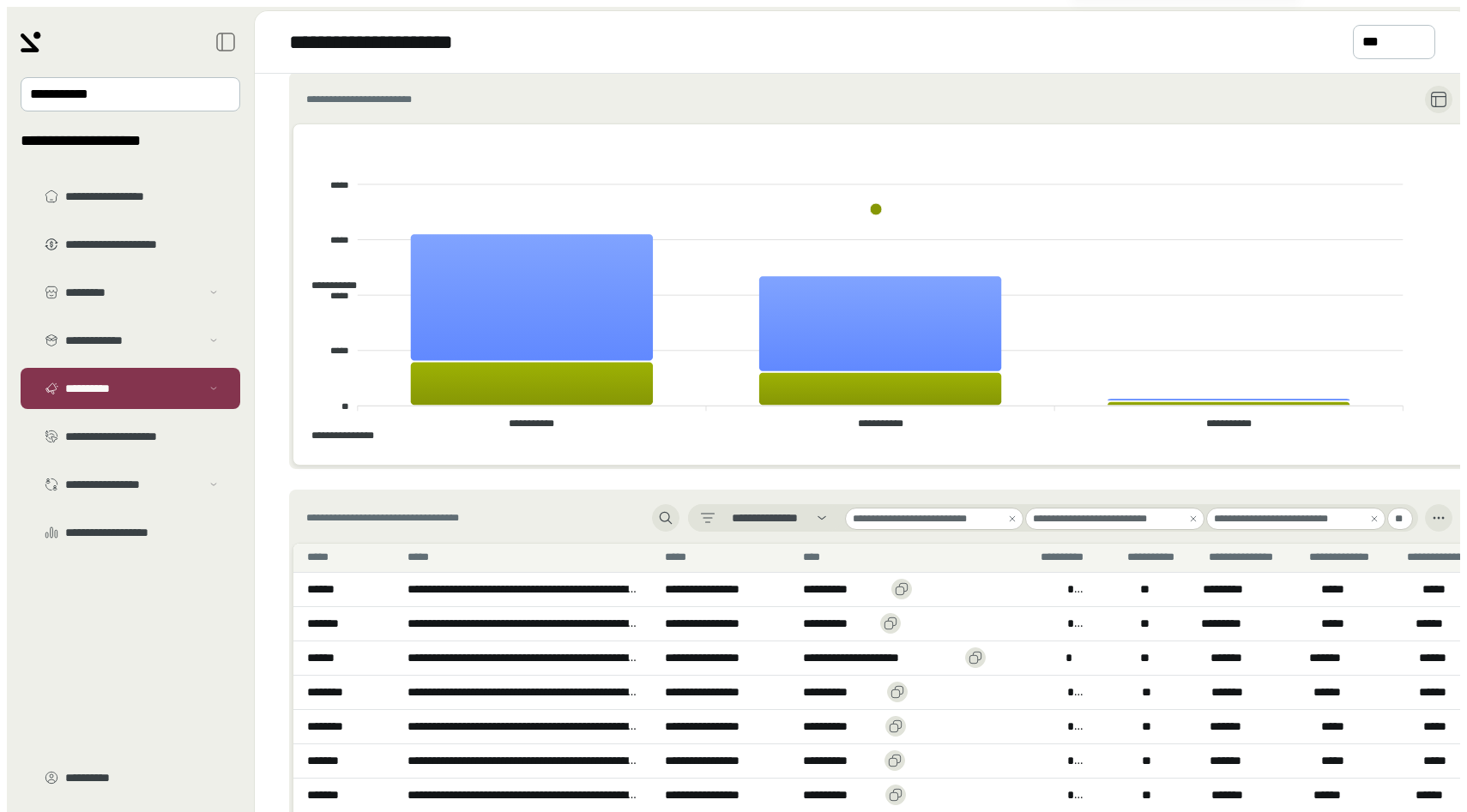 scroll, scrollTop: 929, scrollLeft: 0, axis: vertical 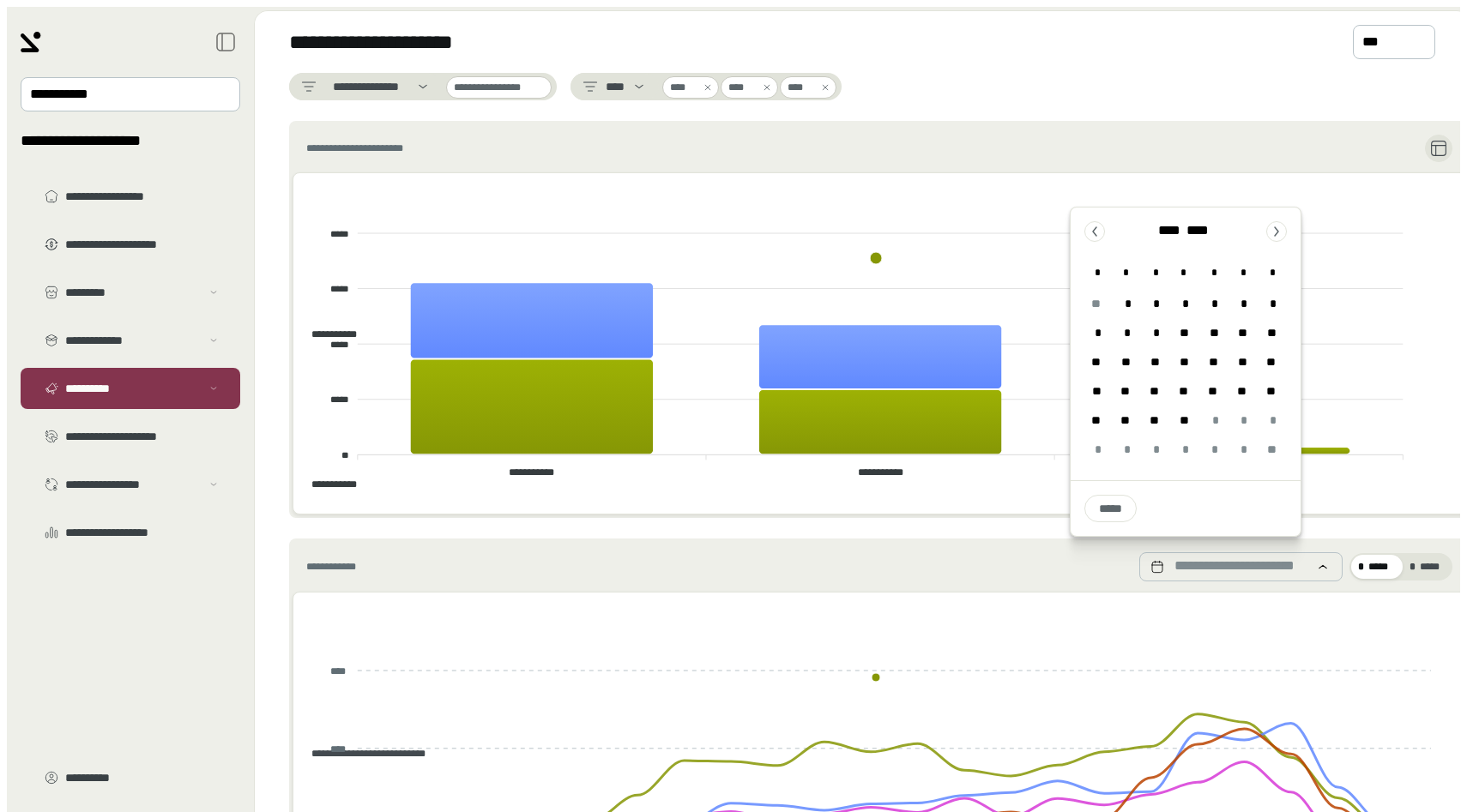 click on "**********" at bounding box center [879, 148] 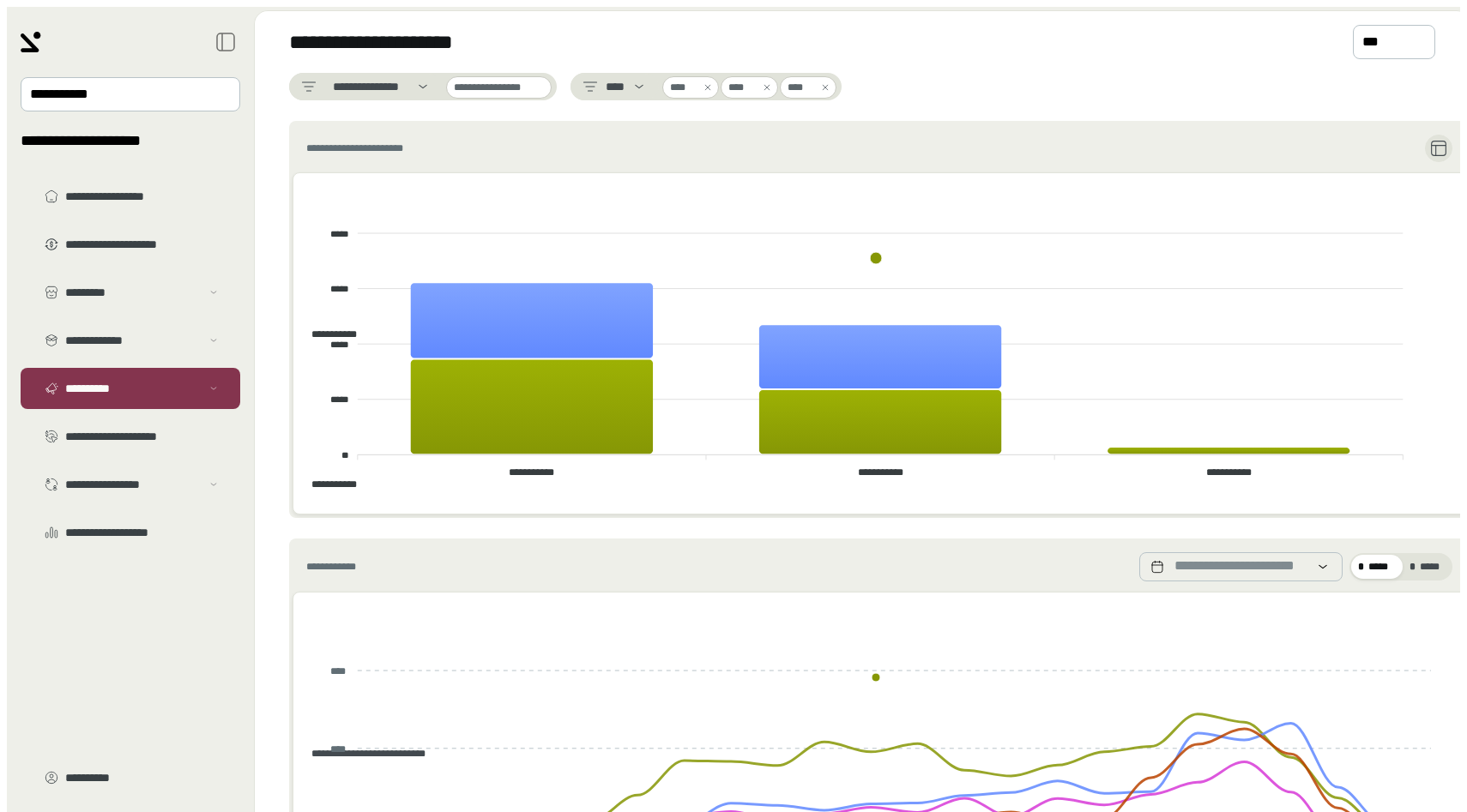 click on "**********" at bounding box center [879, 319] 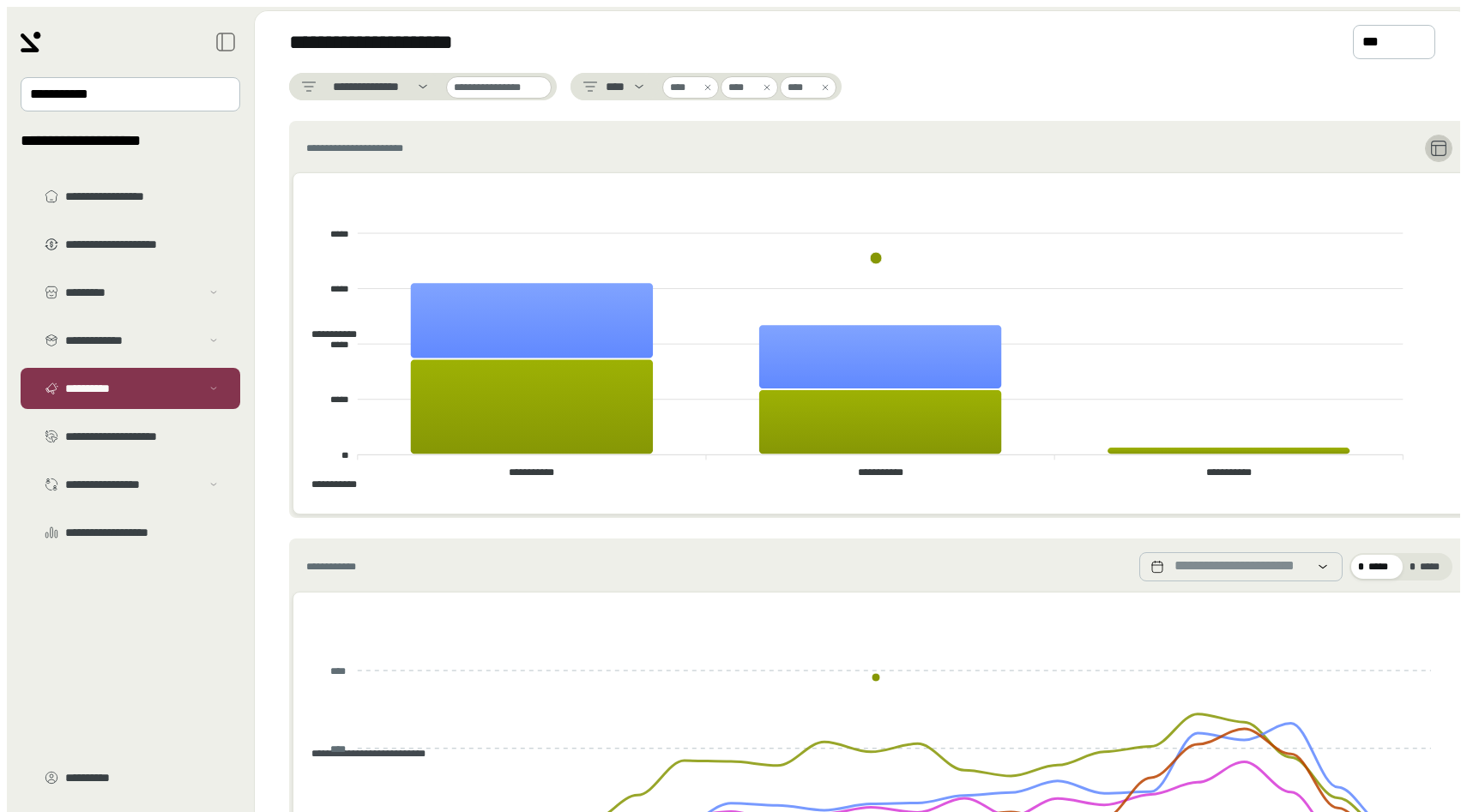 click at bounding box center [1439, 148] 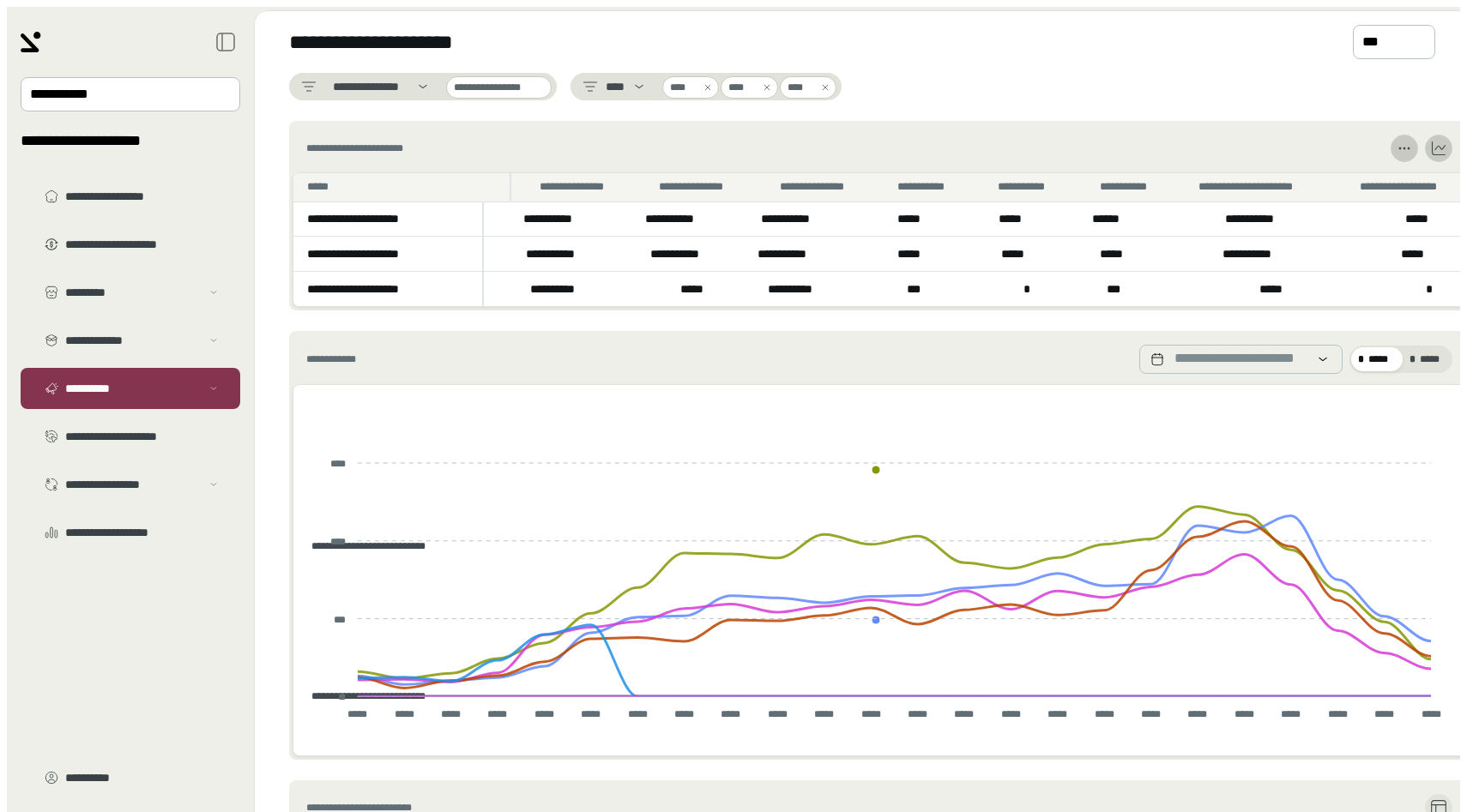 click at bounding box center [1404, 148] 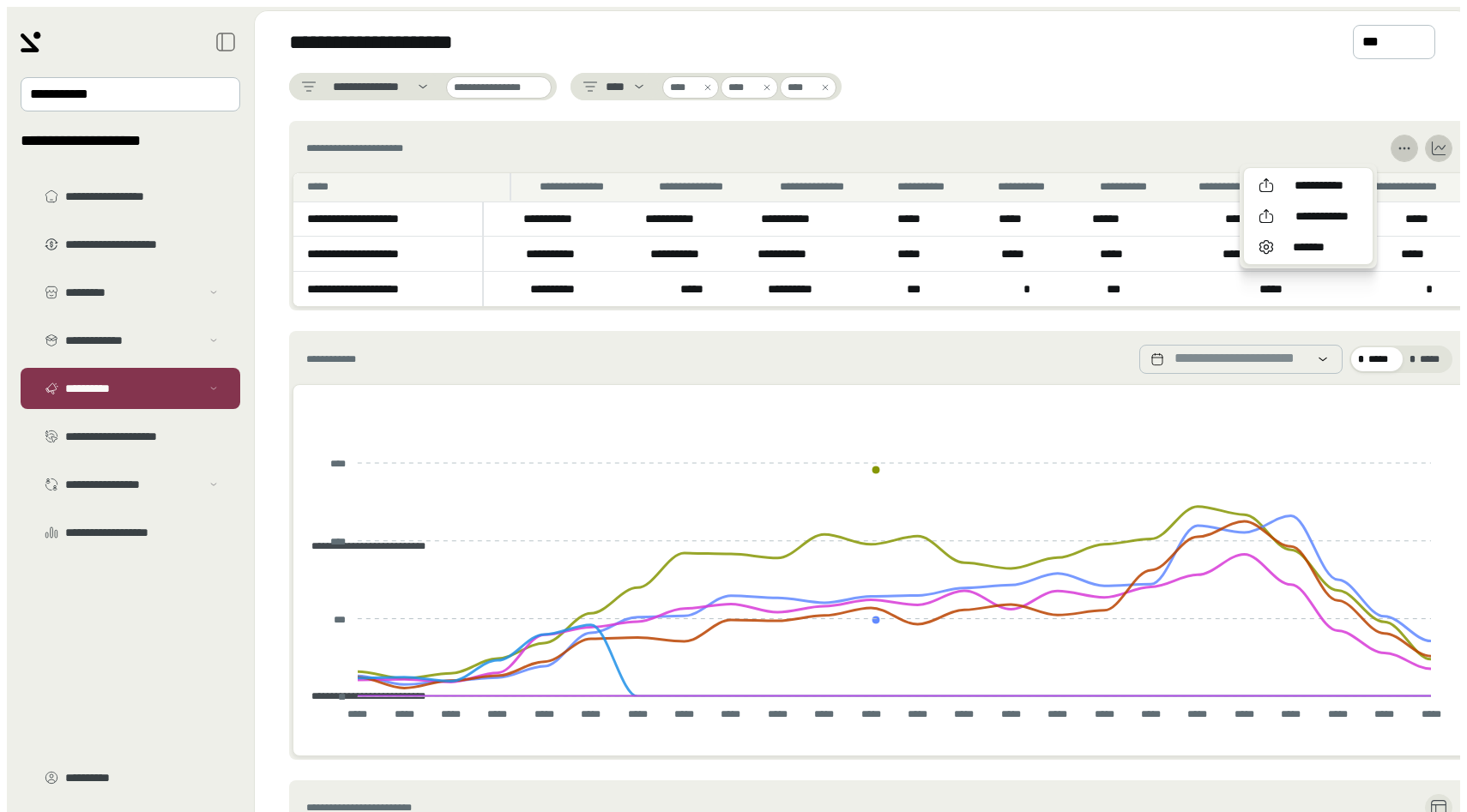 click at bounding box center [1404, 148] 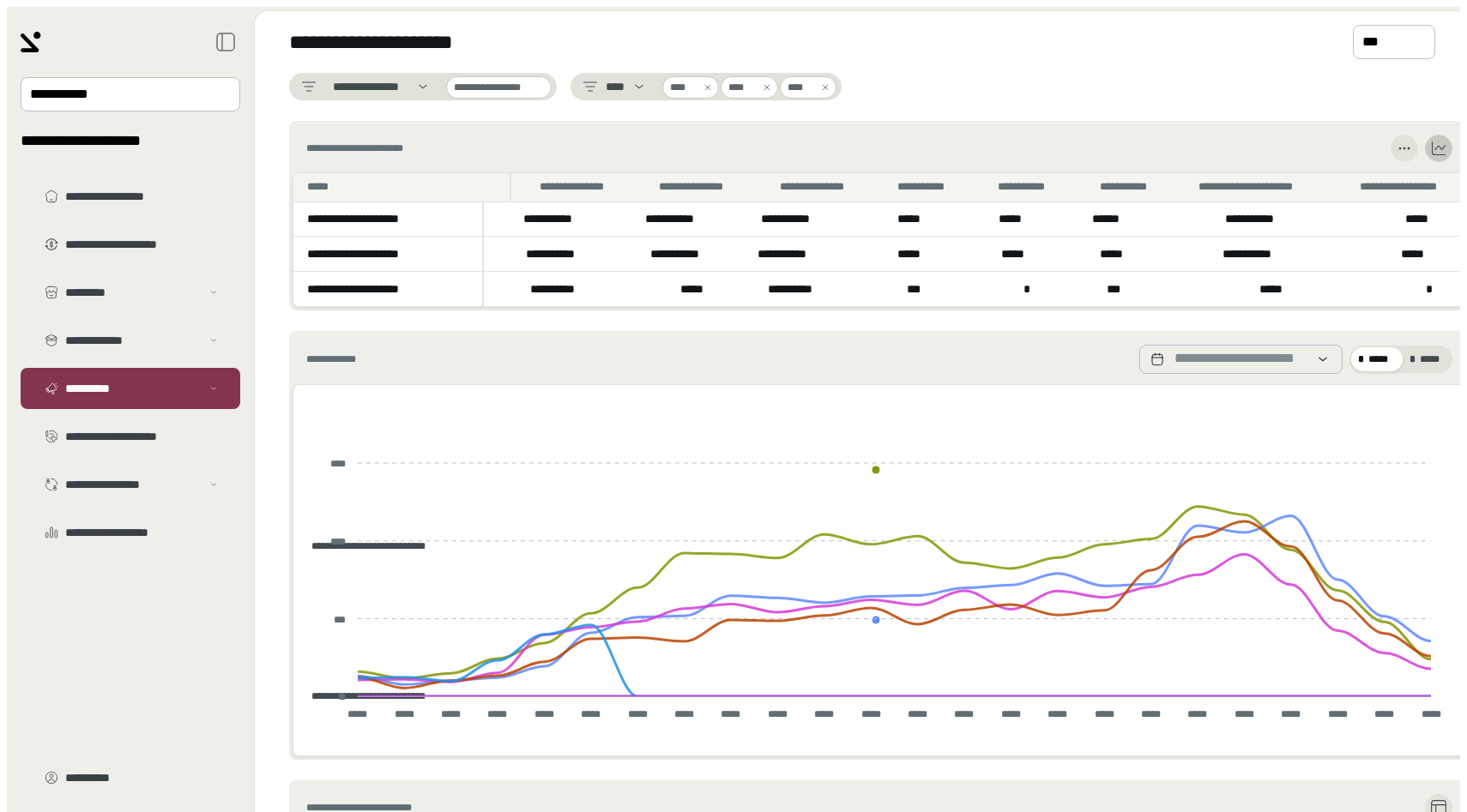 type 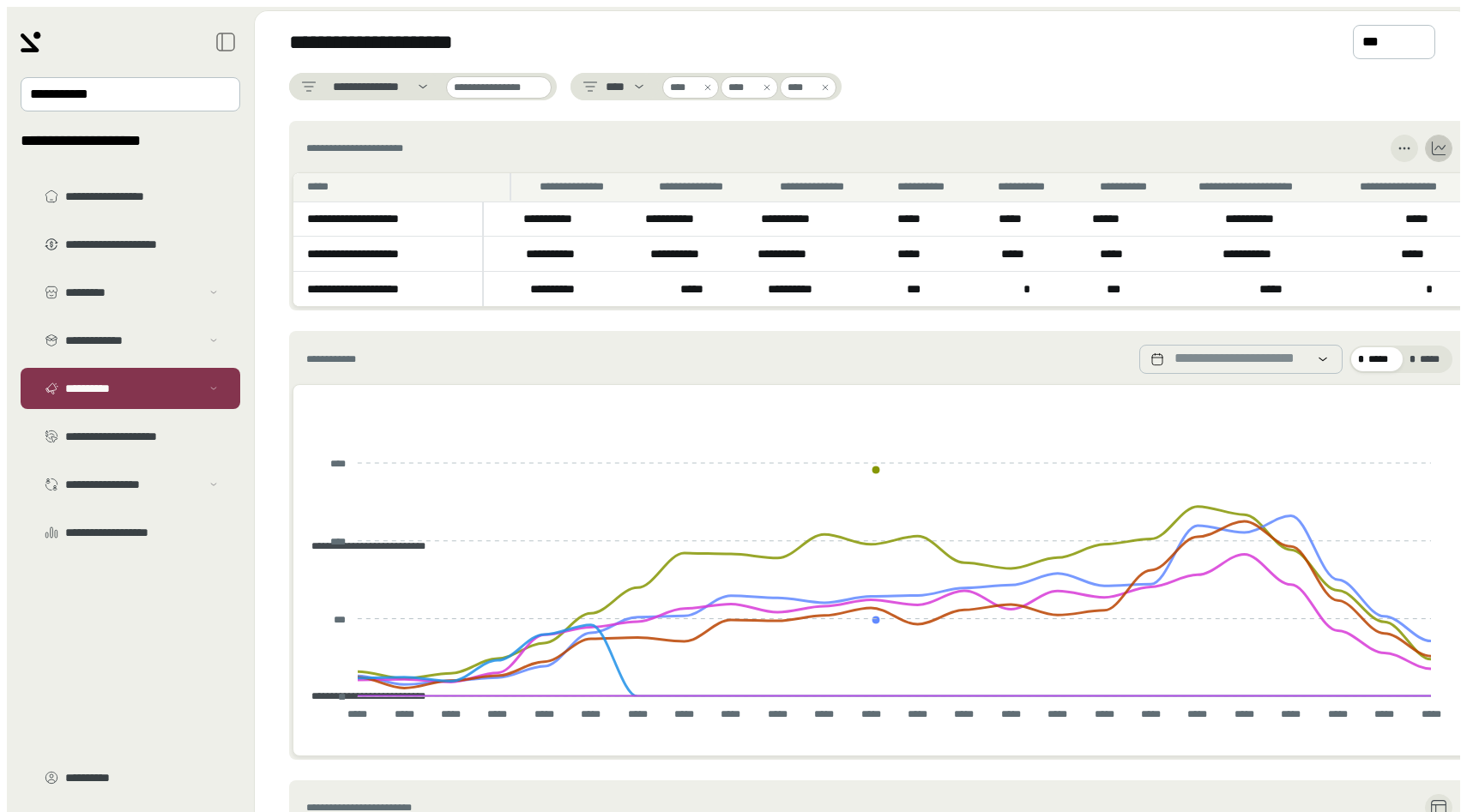 click at bounding box center [1404, 148] 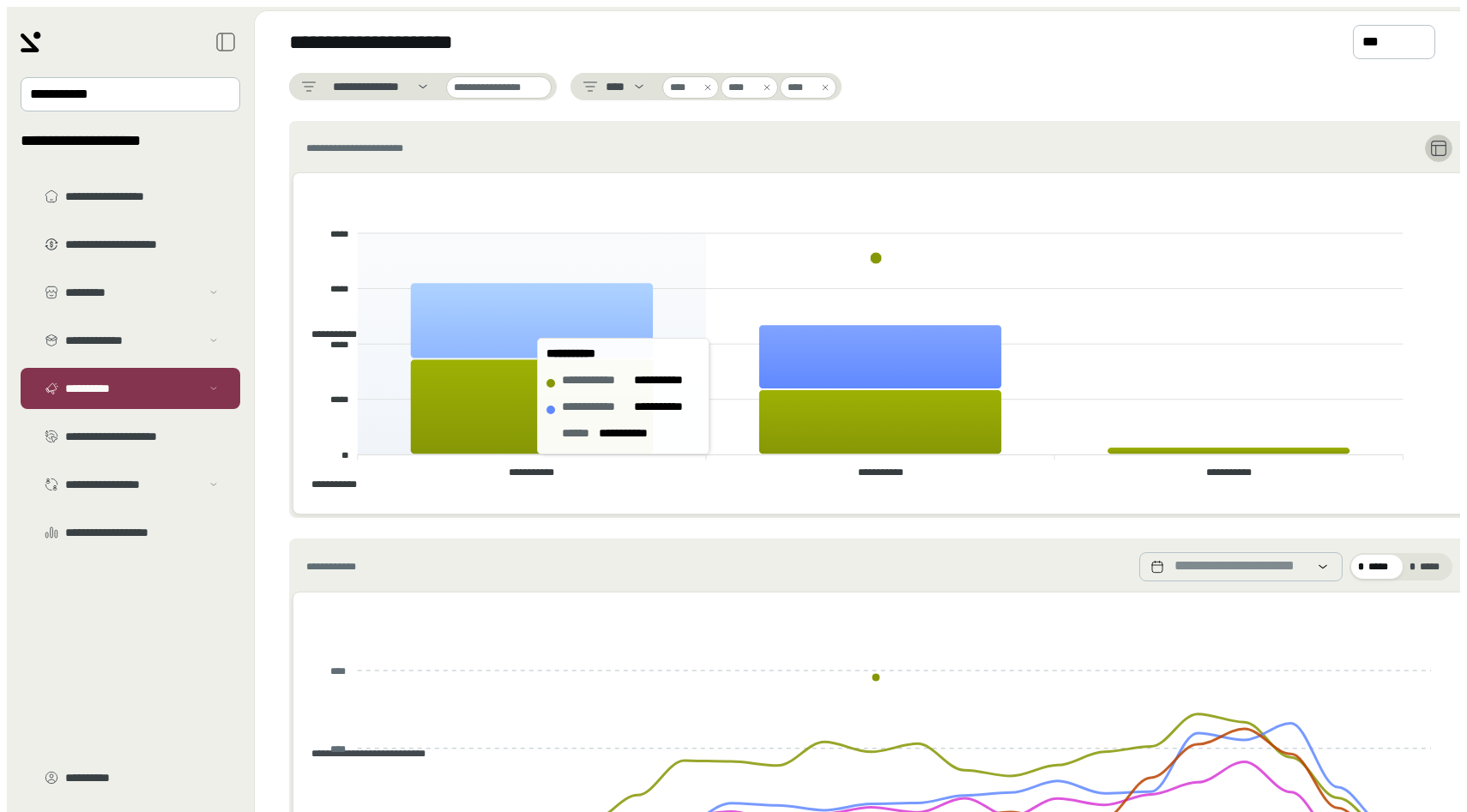 type 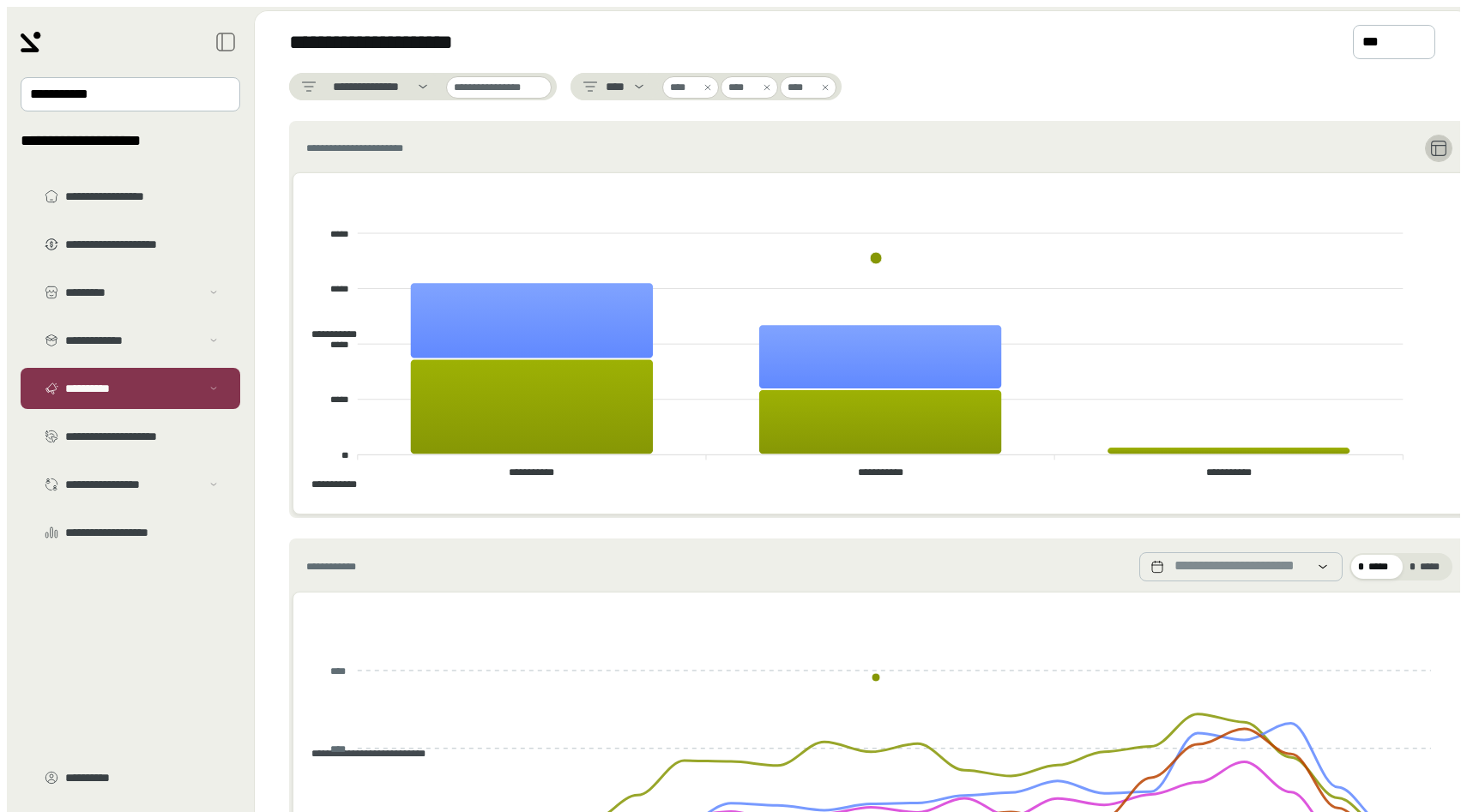 click on "**********" at bounding box center [894, 343] 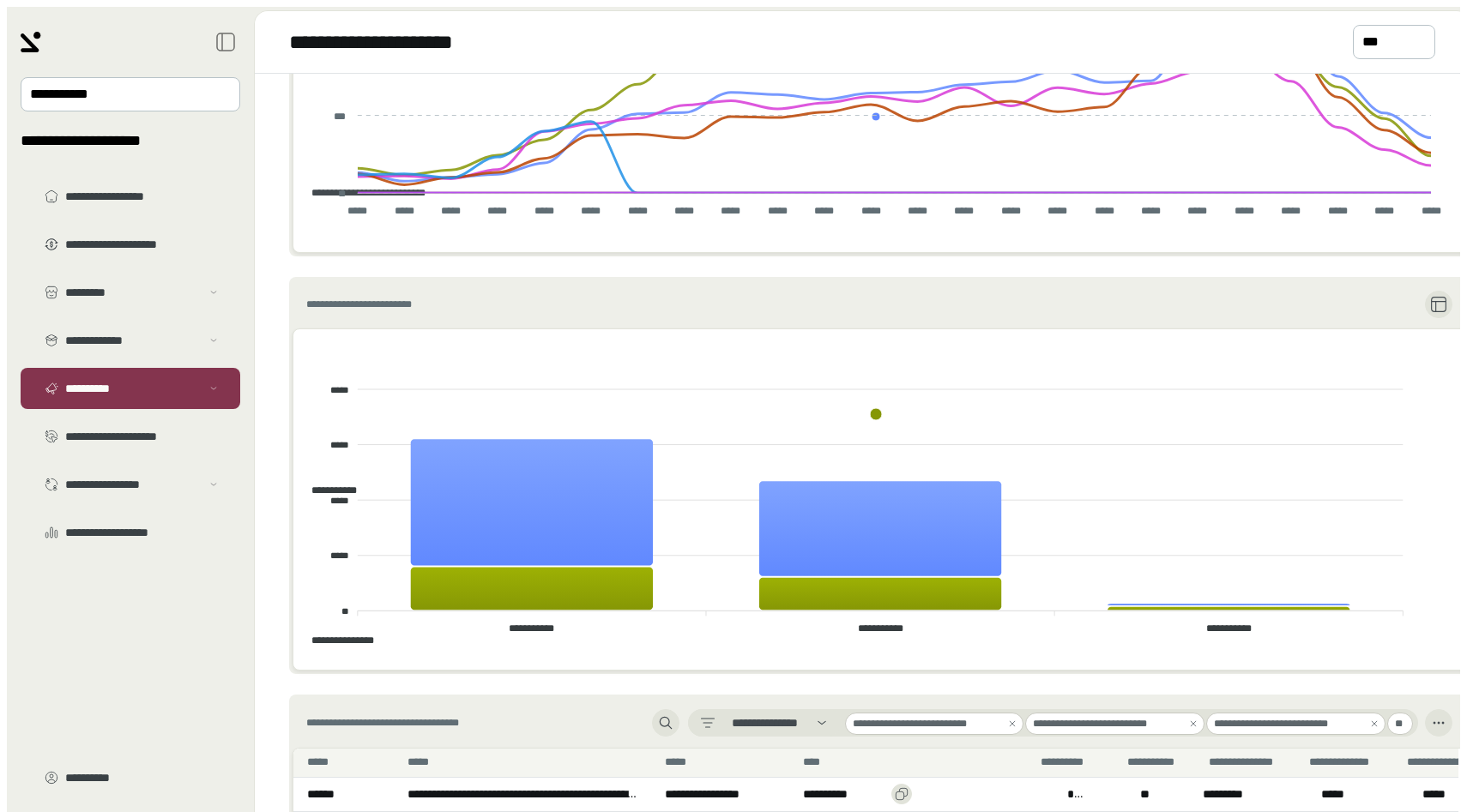 scroll, scrollTop: 0, scrollLeft: 0, axis: both 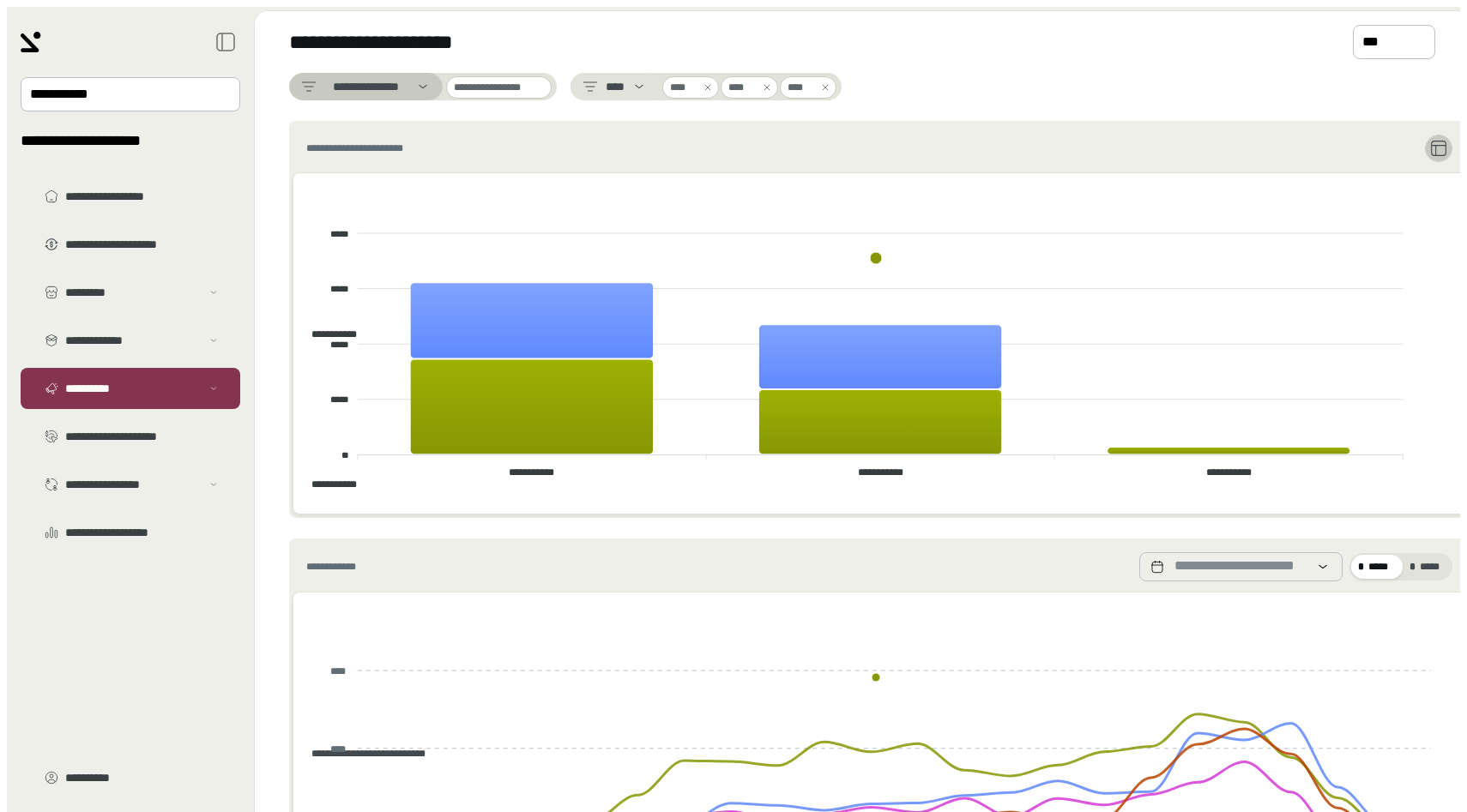 click at bounding box center [423, 87] 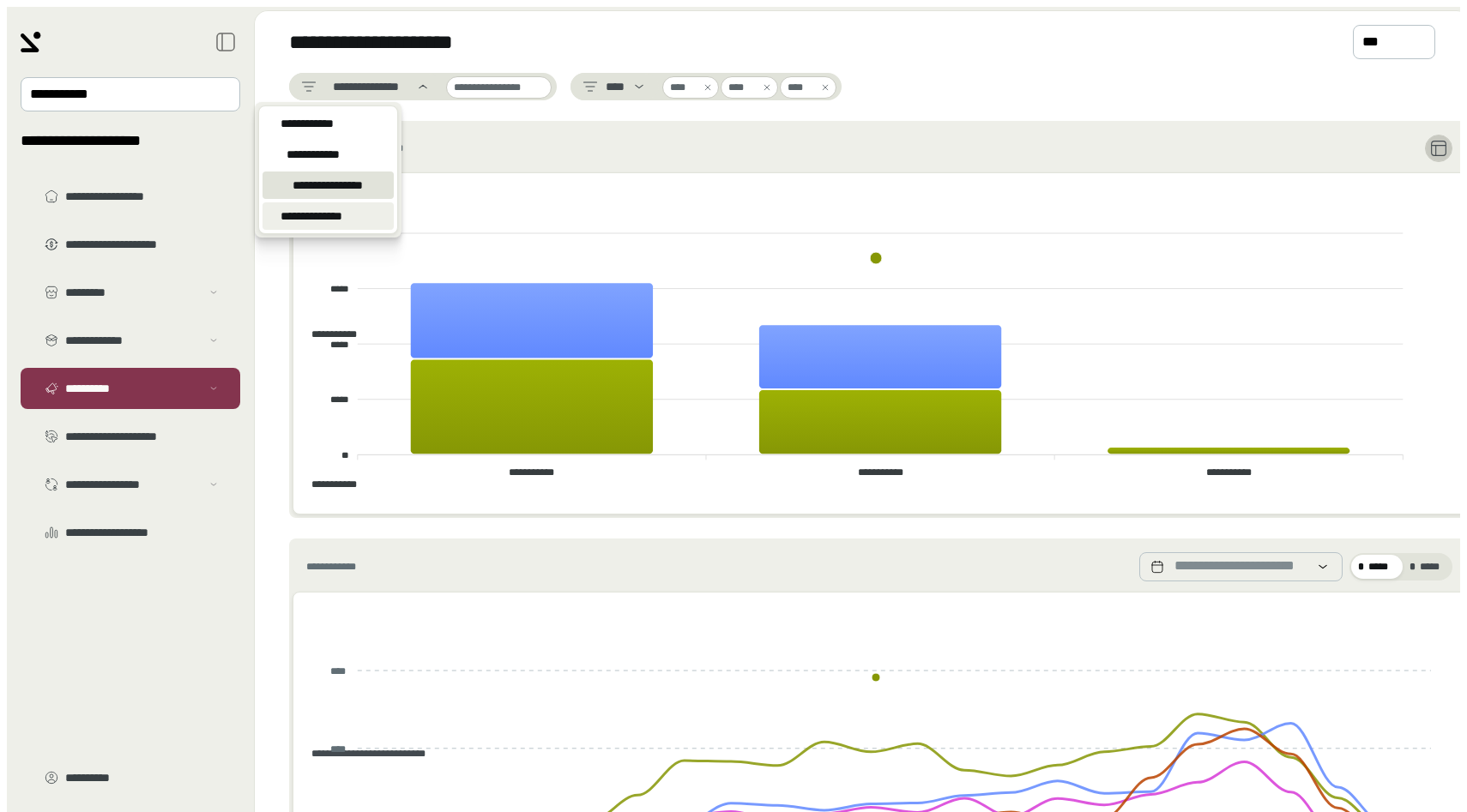 type 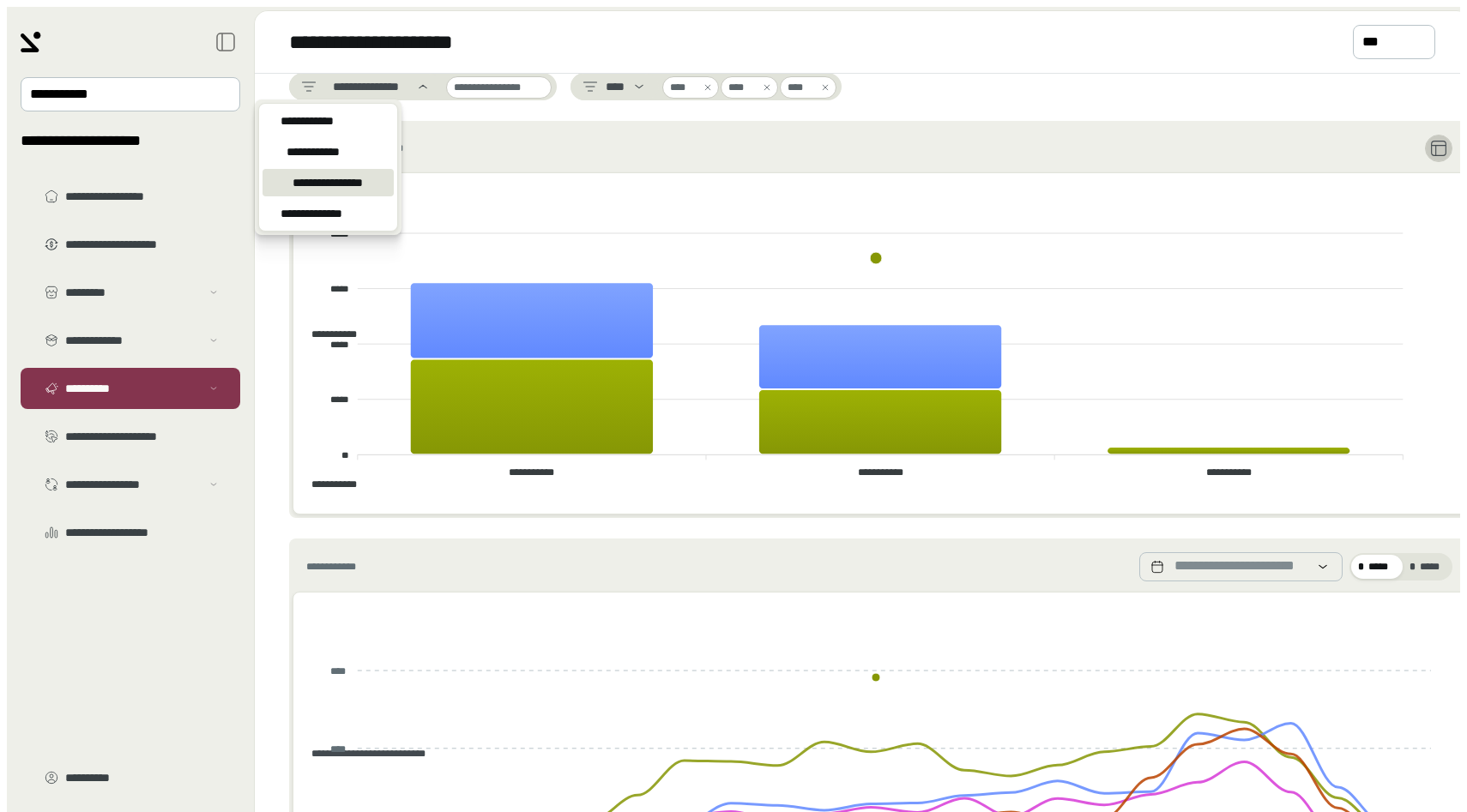 scroll, scrollTop: 3, scrollLeft: 0, axis: vertical 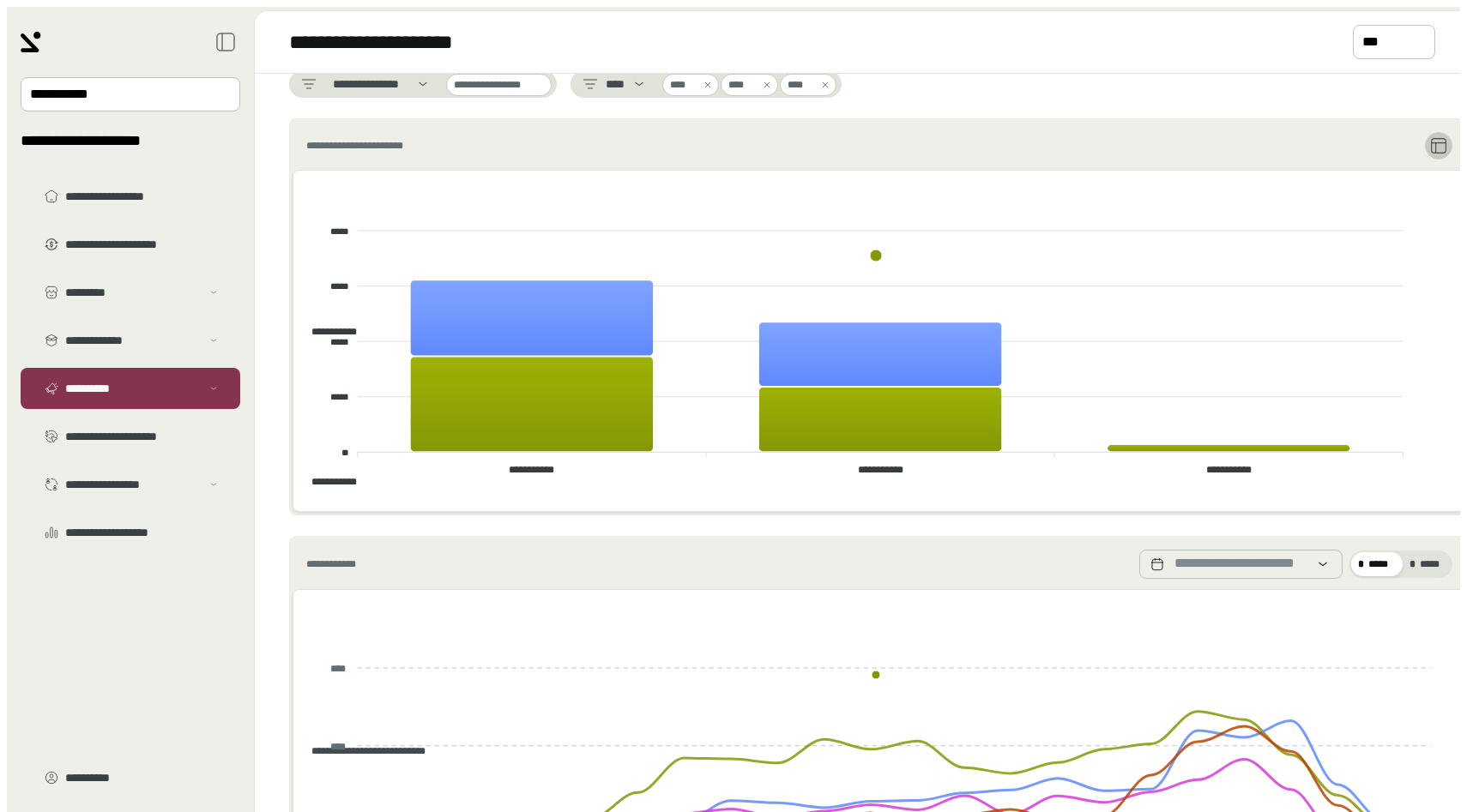 click on "**********" at bounding box center [876, 262] 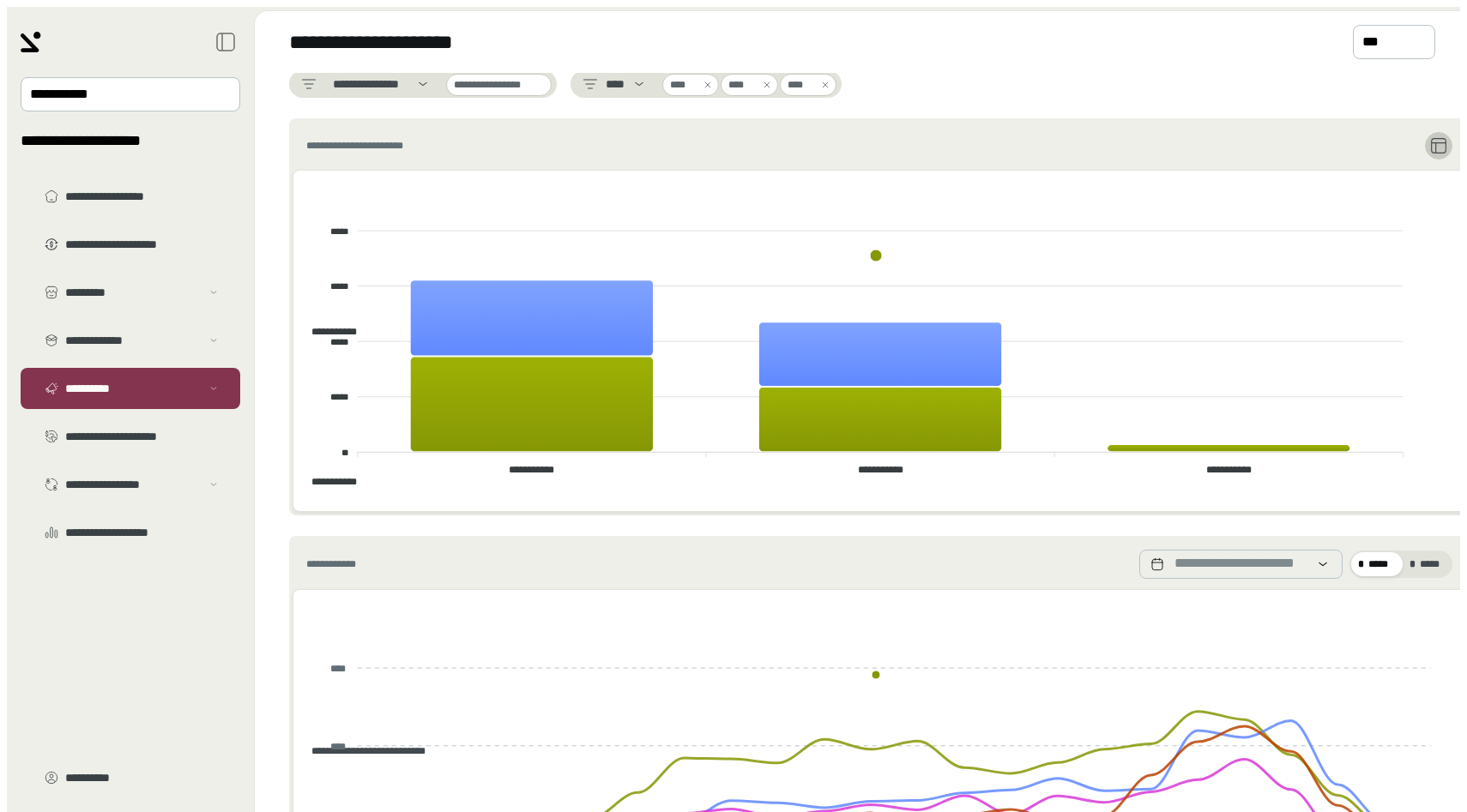 scroll, scrollTop: 0, scrollLeft: 0, axis: both 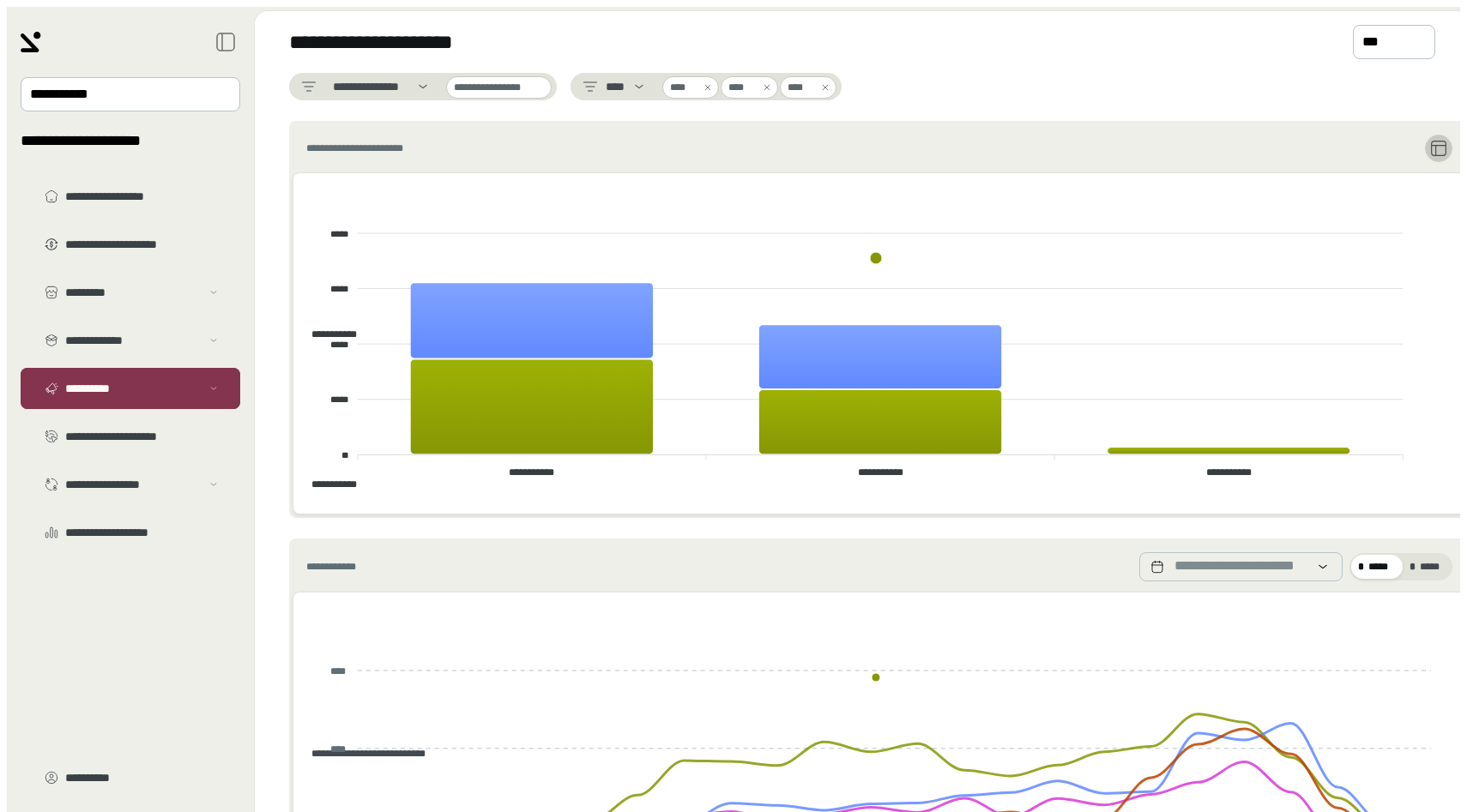 click at bounding box center (214, 388) 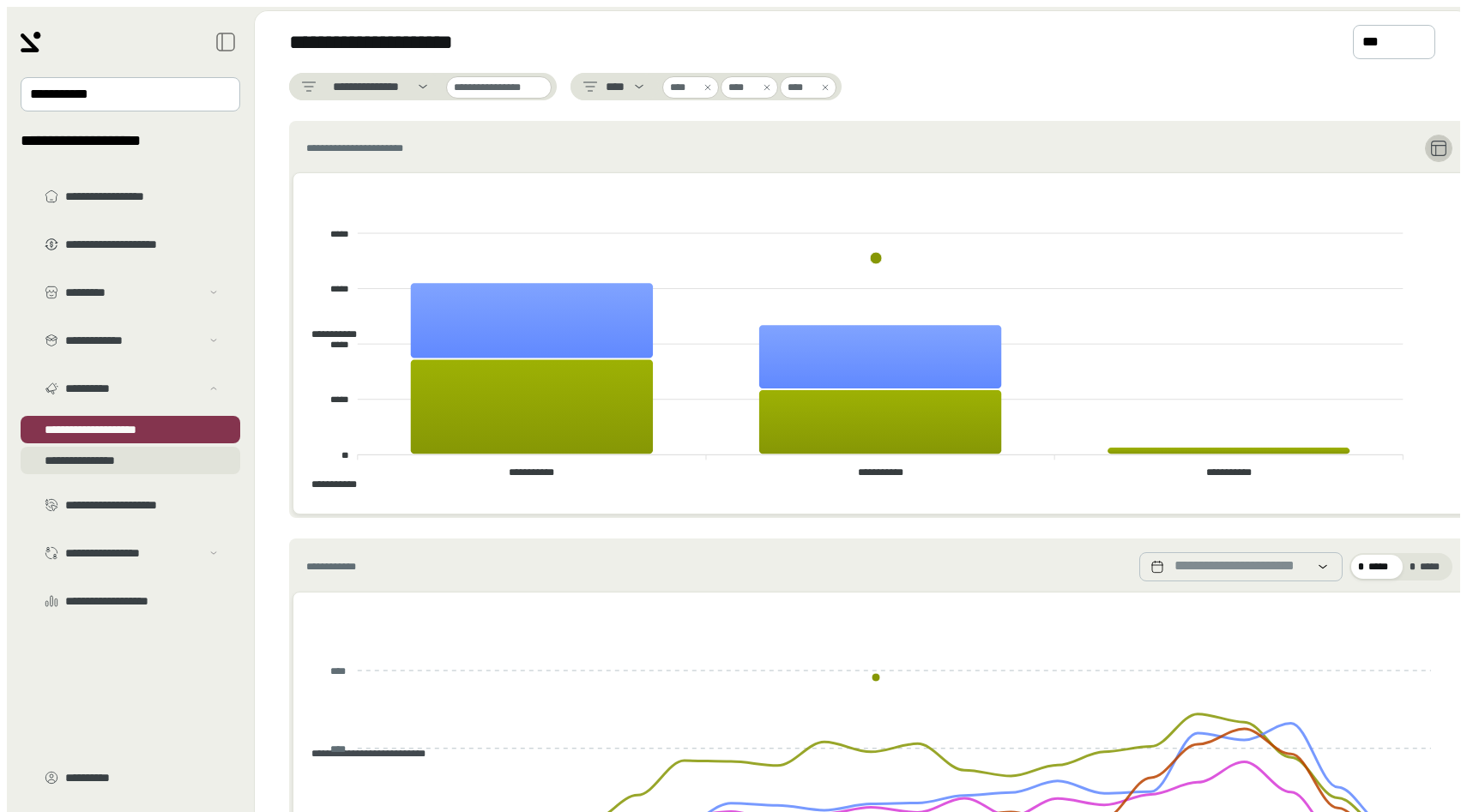 click on "**********" at bounding box center [130, 313] 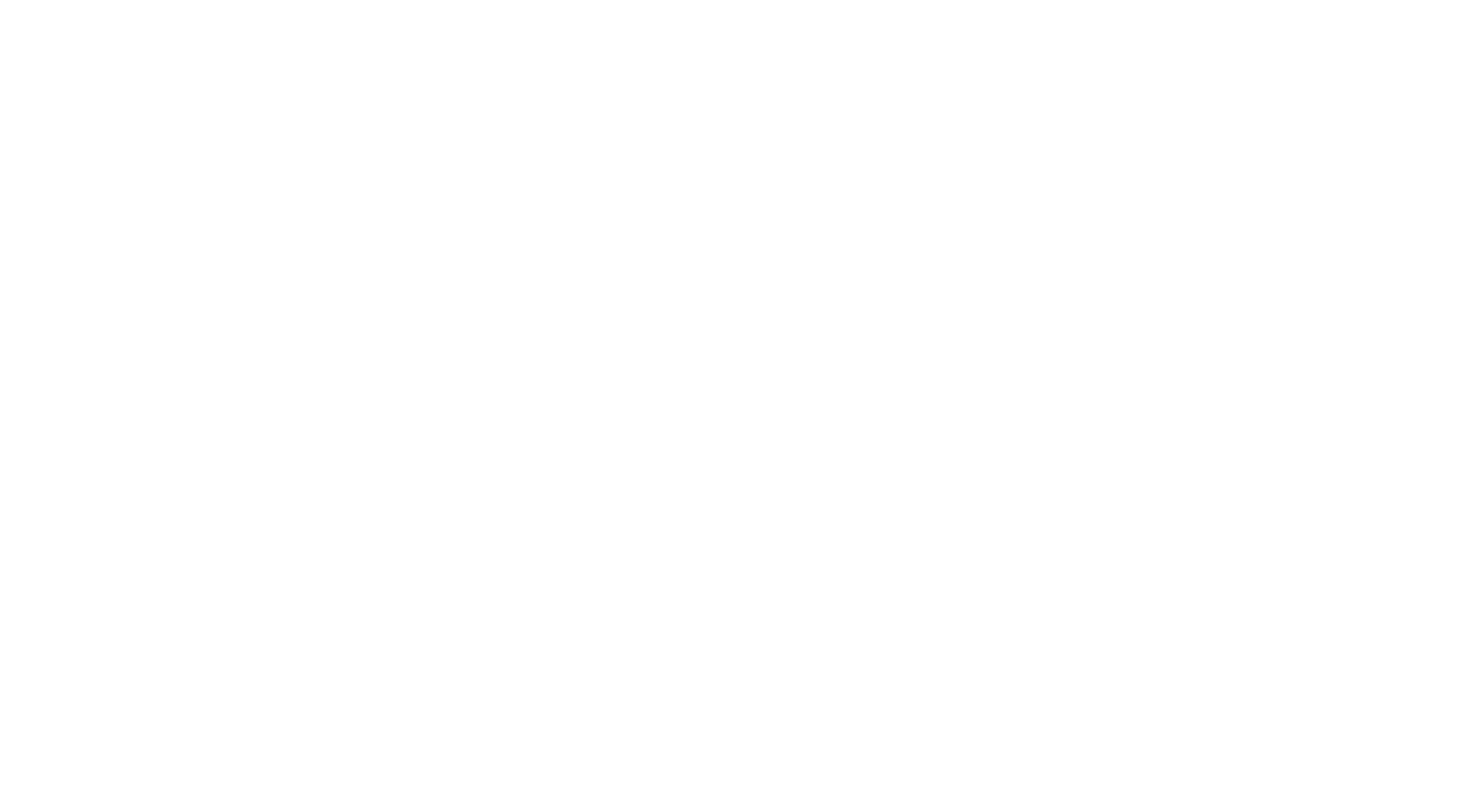 scroll, scrollTop: 0, scrollLeft: 0, axis: both 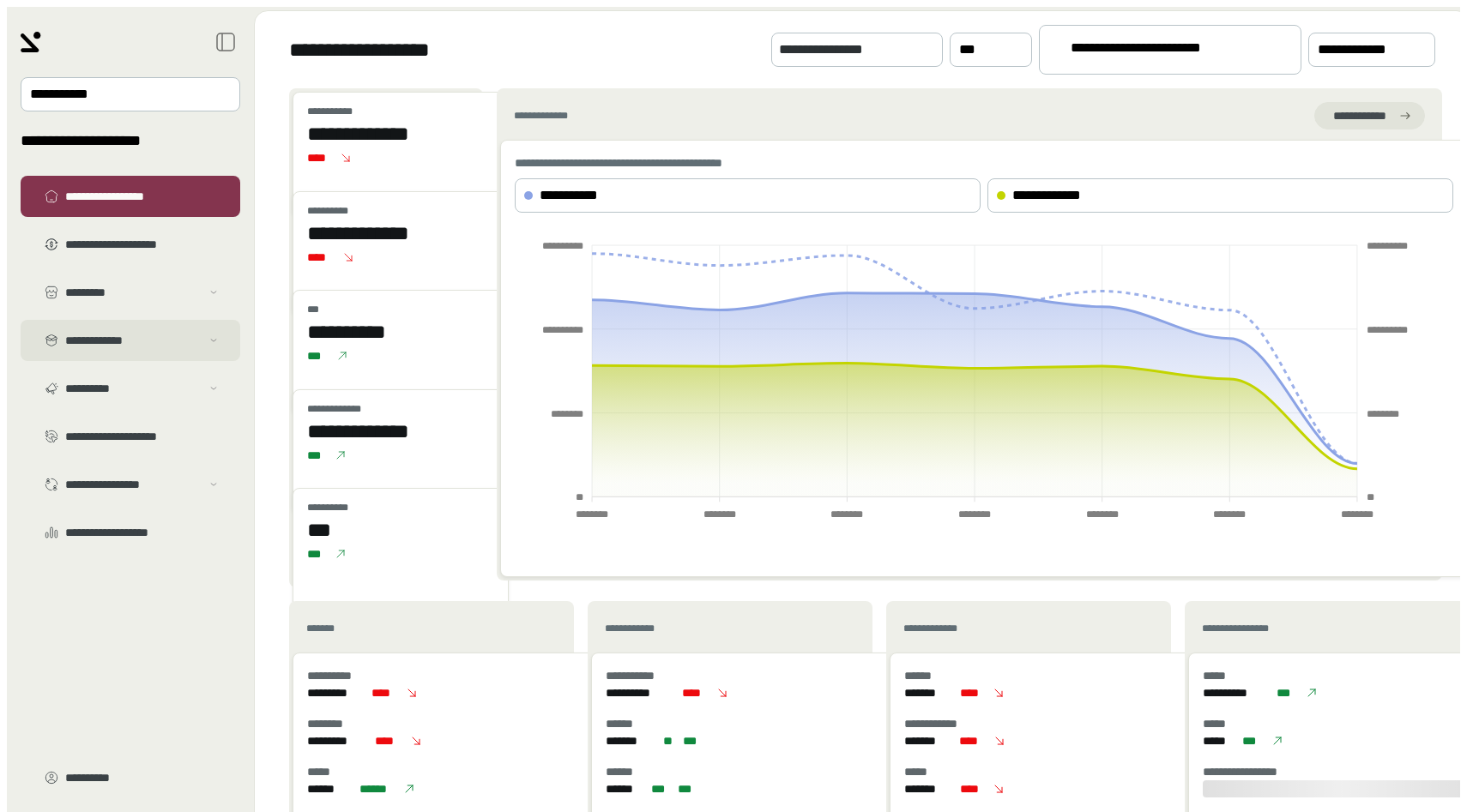click on "**********" at bounding box center (133, 292) 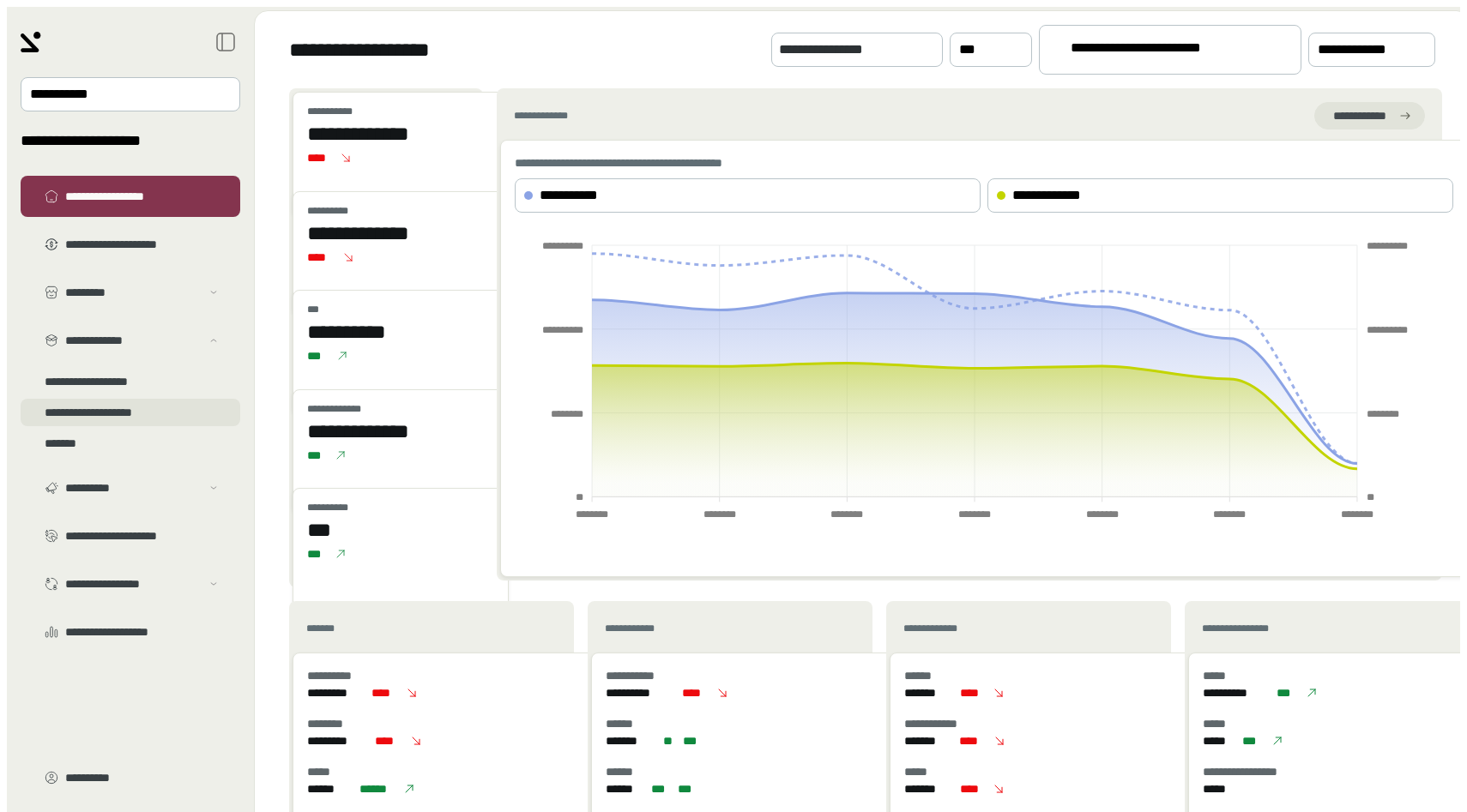 click on "**********" at bounding box center (130, 313) 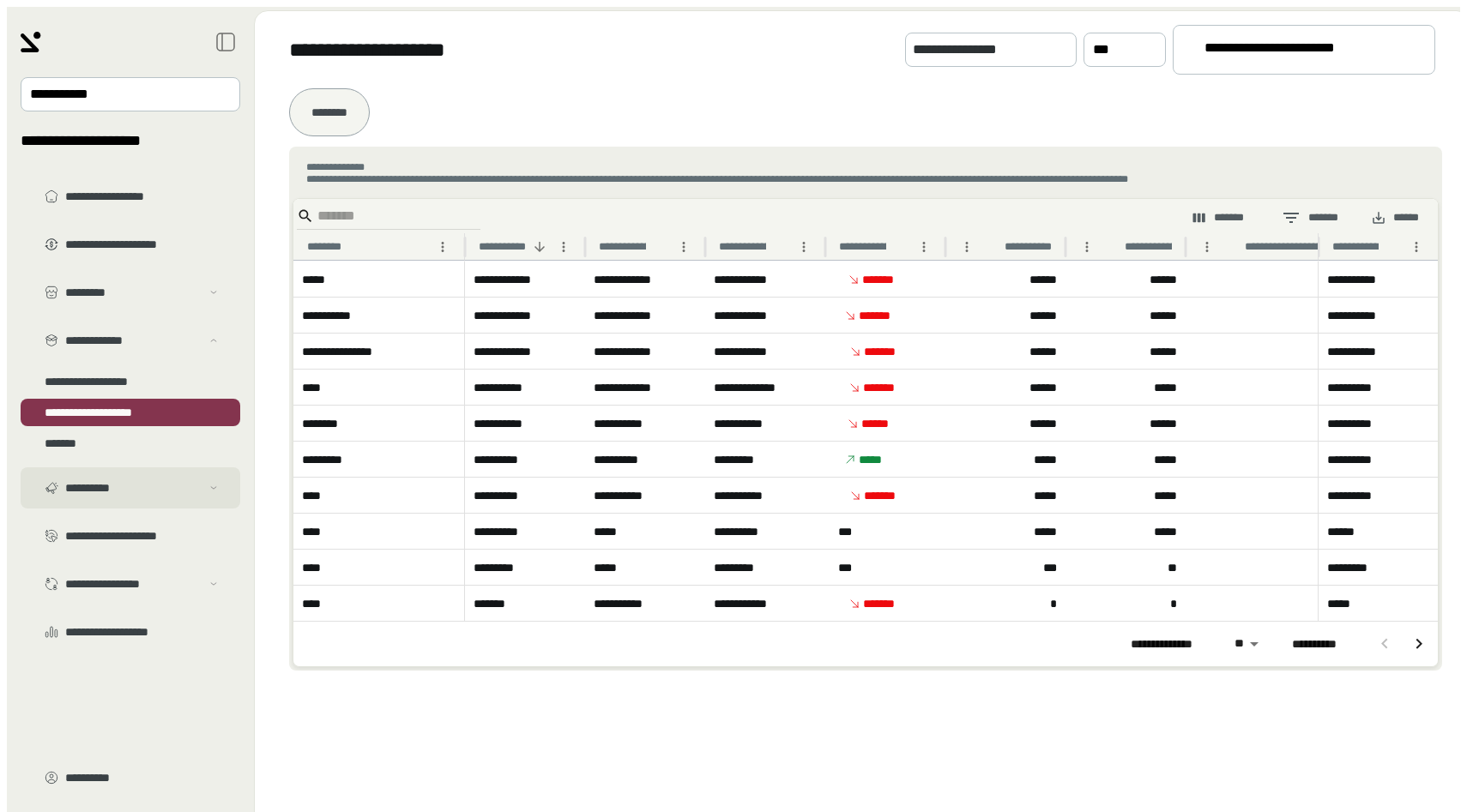 click on "**********" at bounding box center [130, 292] 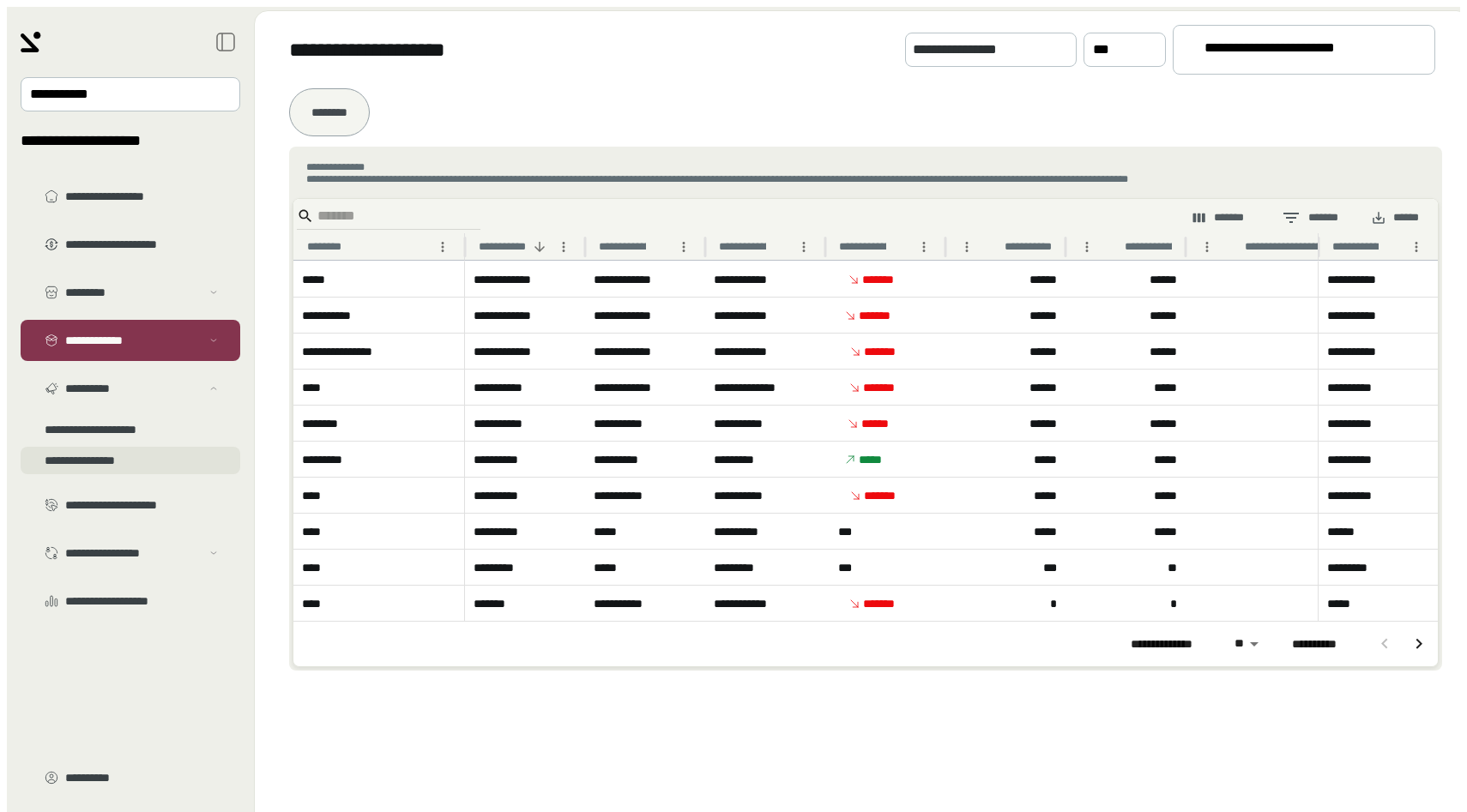 click on "**********" at bounding box center [130, 313] 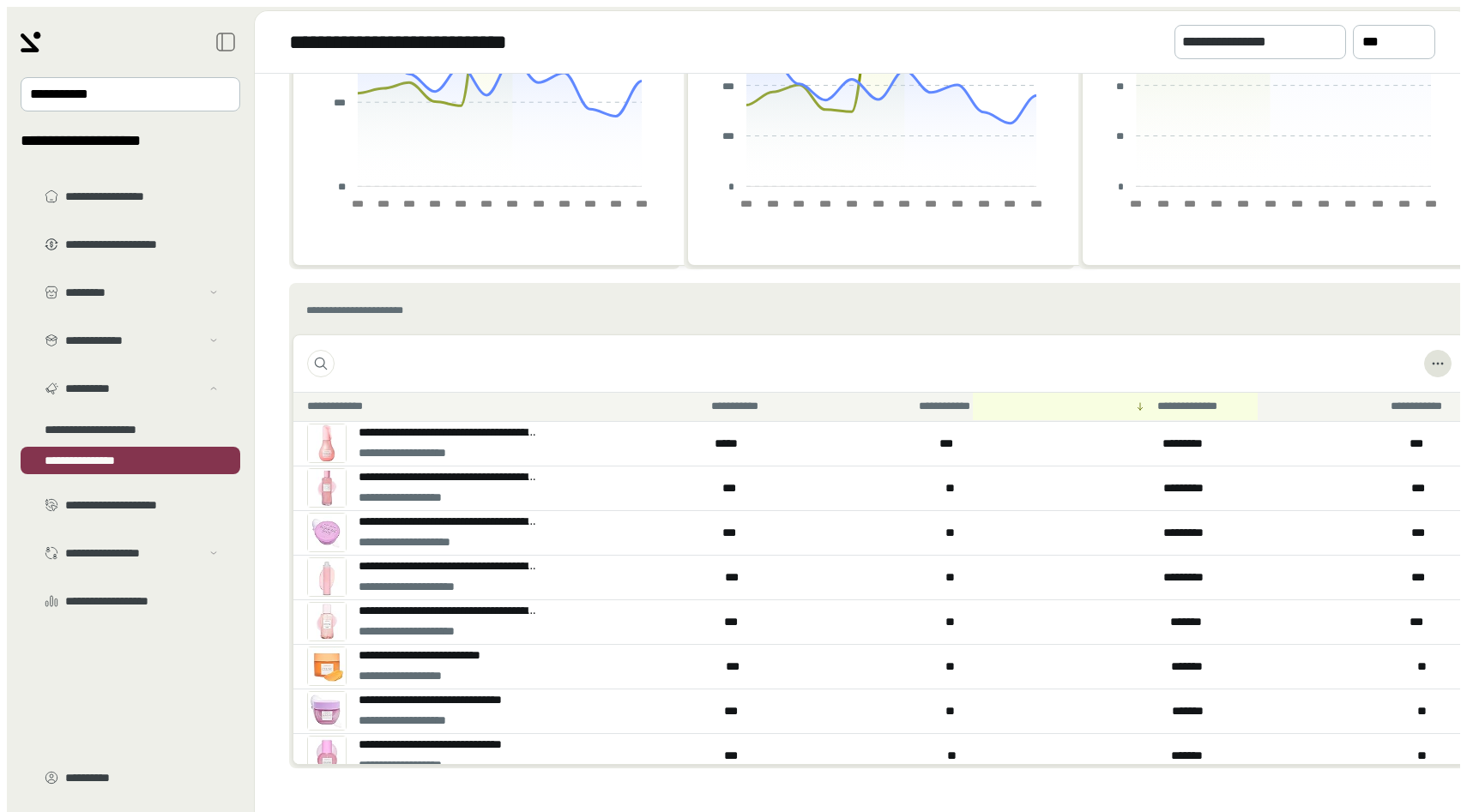 scroll, scrollTop: 0, scrollLeft: 0, axis: both 